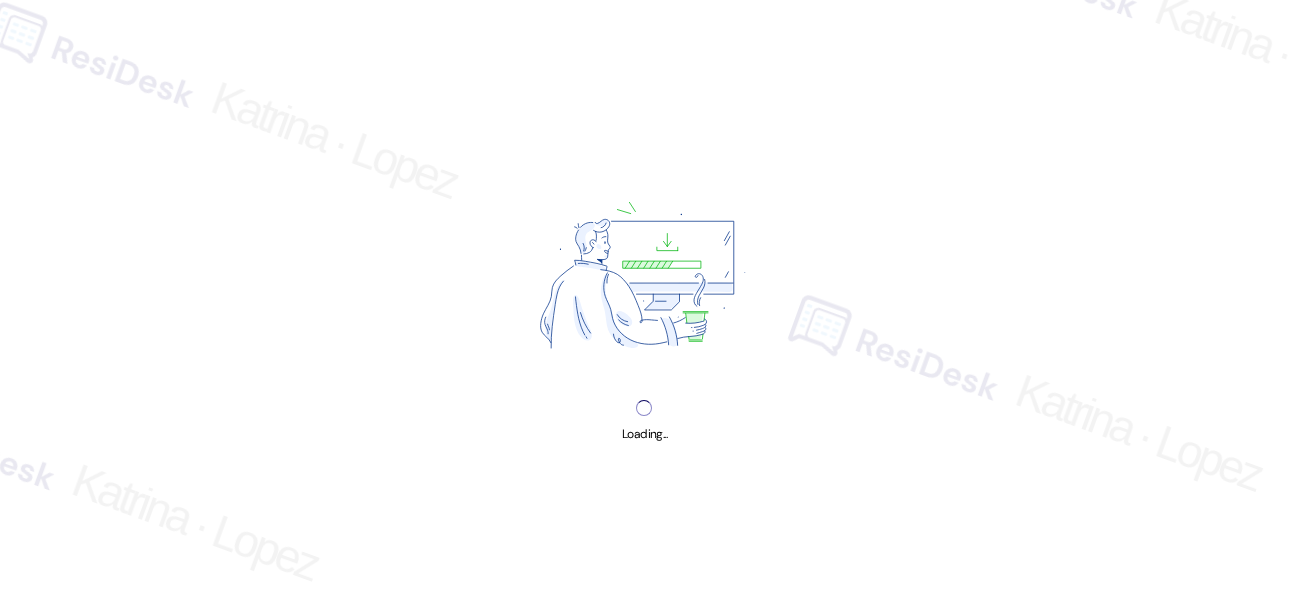 scroll, scrollTop: 0, scrollLeft: 0, axis: both 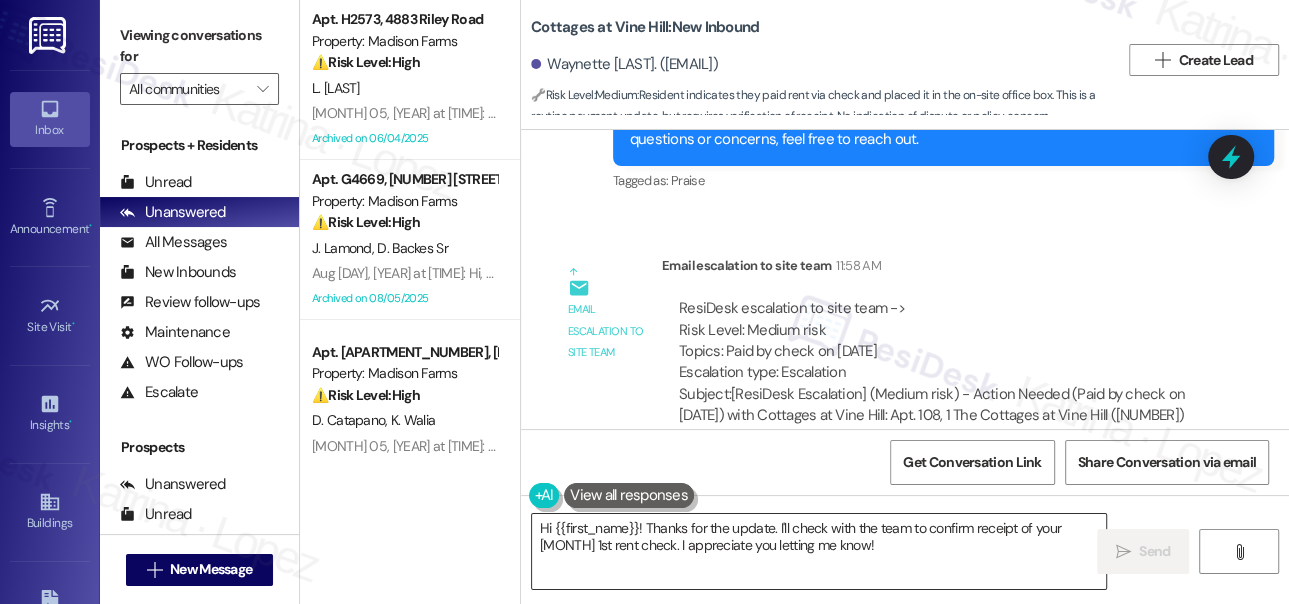 click on "Hi {{first_name}}! Thanks for the update. I'll check with the team to confirm receipt of your [MONTH] 1st rent check. I appreciate you letting me know!" at bounding box center [819, 551] 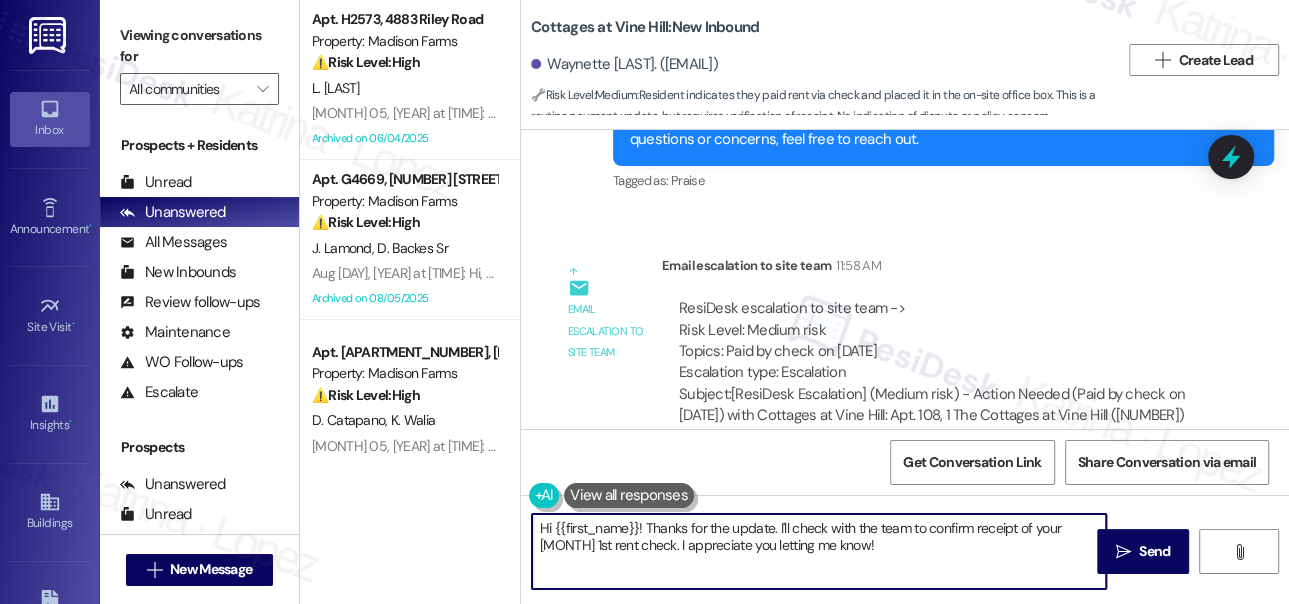 click on "Hi {{first_name}}! Thanks for the update. I'll check with the team to confirm receipt of your [MONTH] 1st rent check. I appreciate you letting me know!" at bounding box center [819, 551] 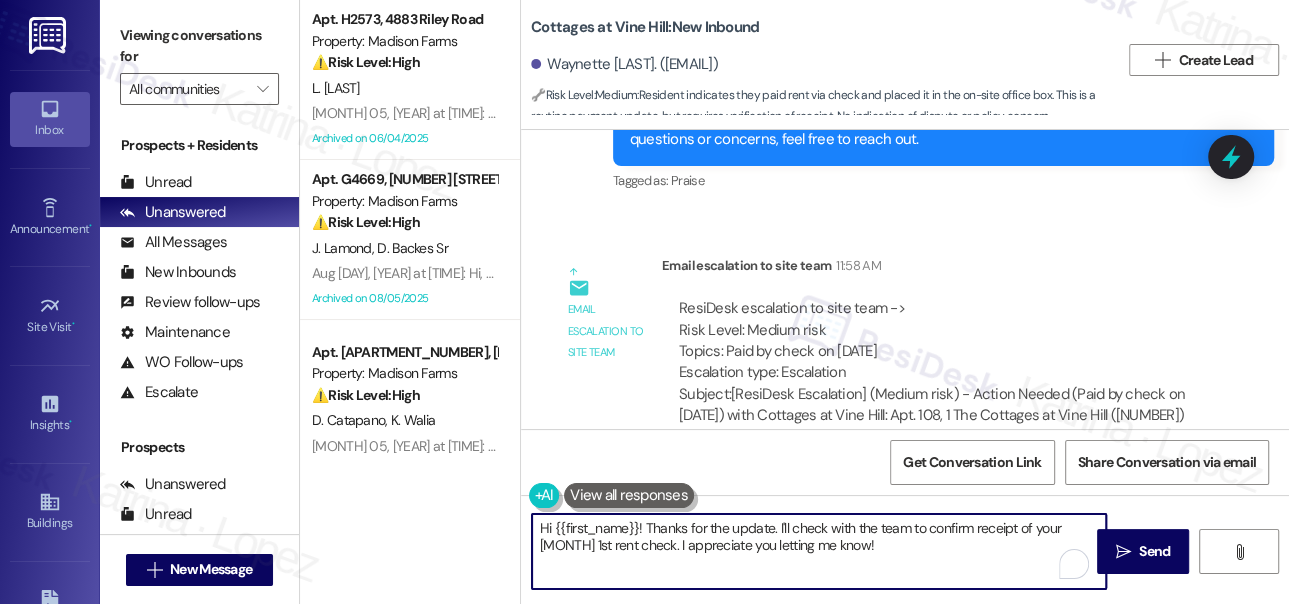 click on "Hi {{first_name}}! Thanks for the update. I'll check with the team to confirm receipt of your [MONTH] 1st rent check. I appreciate you letting me know!" at bounding box center [819, 551] 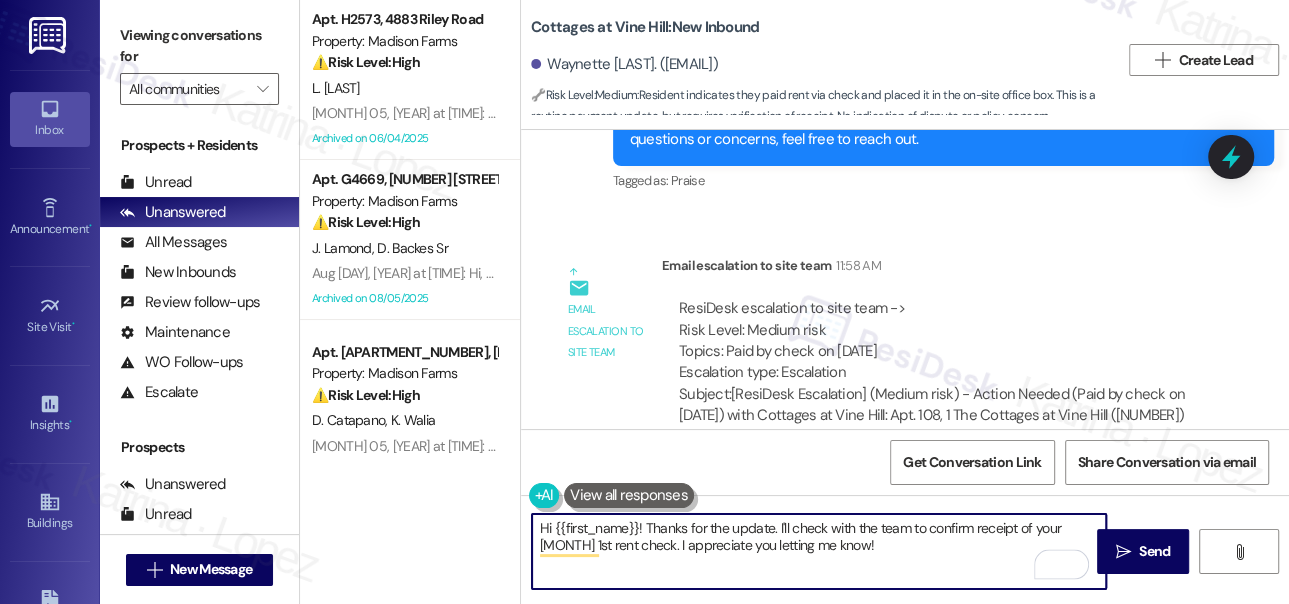 drag, startPoint x: 899, startPoint y: 548, endPoint x: 640, endPoint y: 523, distance: 260.20377 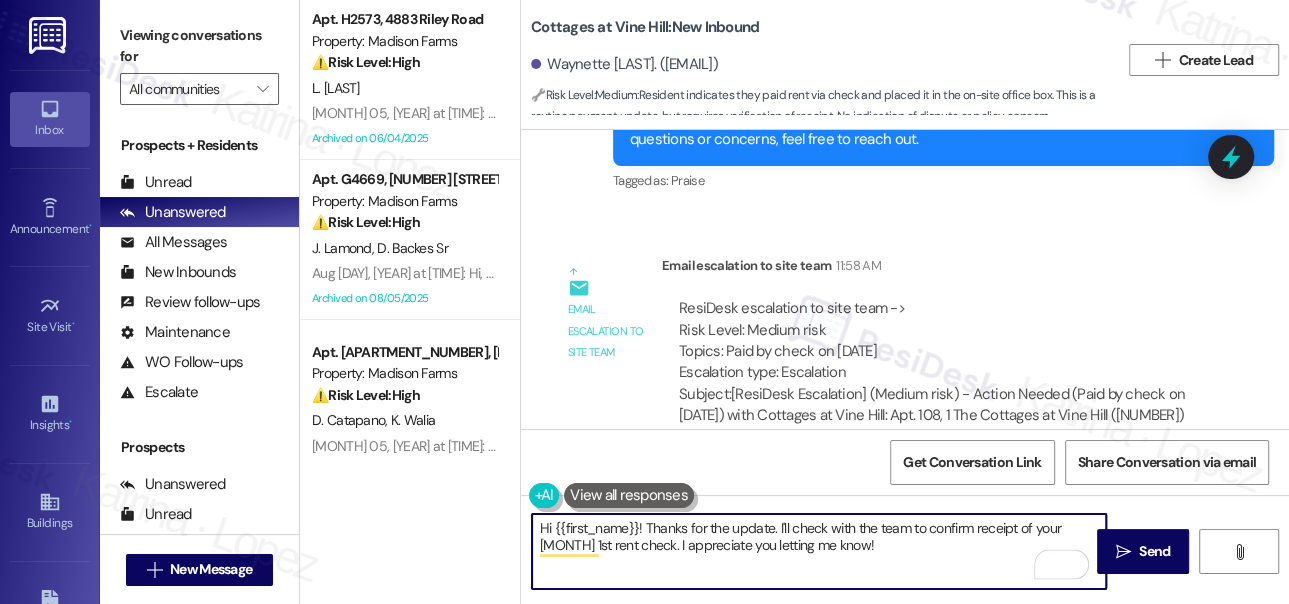 click on "Hi {{first_name}}! Thanks for the update. I'll check with the team to confirm receipt of your [MONTH] 1st rent check. I appreciate you letting me know!" at bounding box center (819, 551) 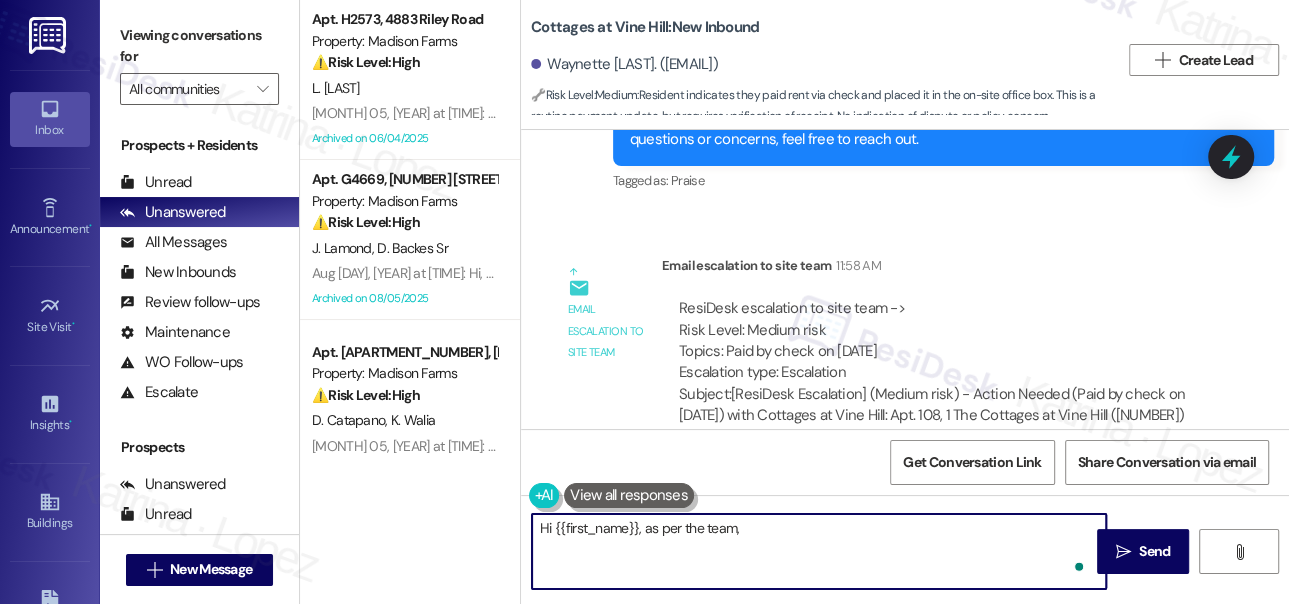 paste on "We have received the check. Just a reminder that online payment is also an available option. It's a convenient and efficient method, as it captures payments in real time." 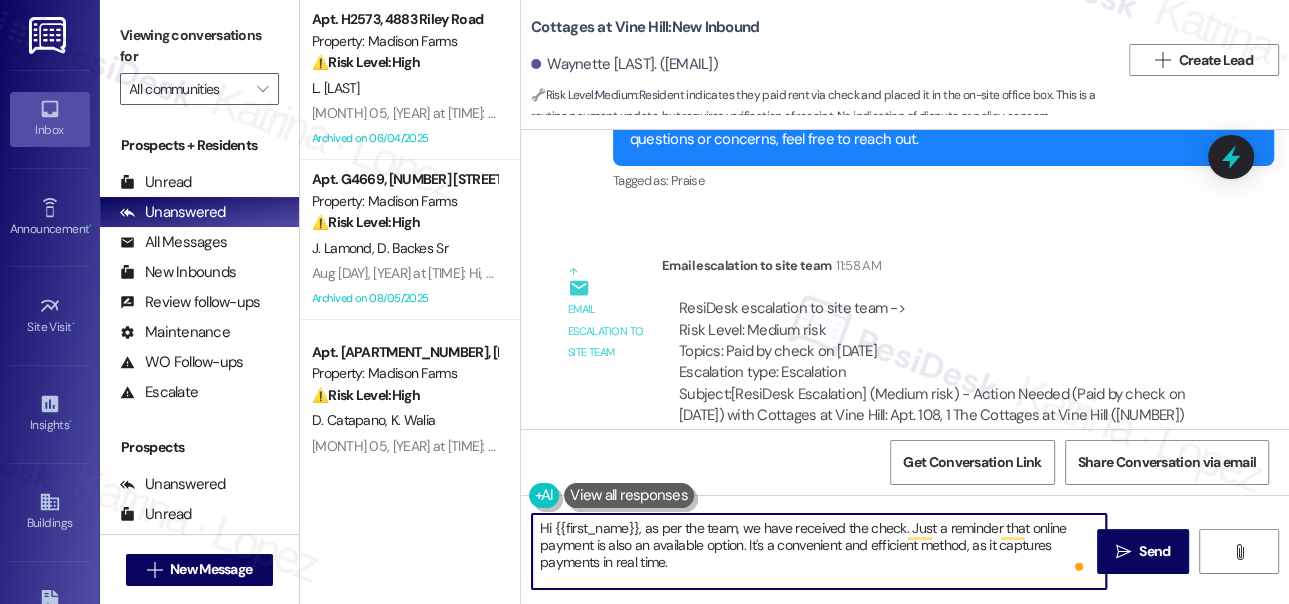click on "Hi {{first_name}}, as per the team, we have received the check. Just a reminder that online payment is also an available option. It's a convenient and efficient method, as it captures payments in real time." at bounding box center (819, 551) 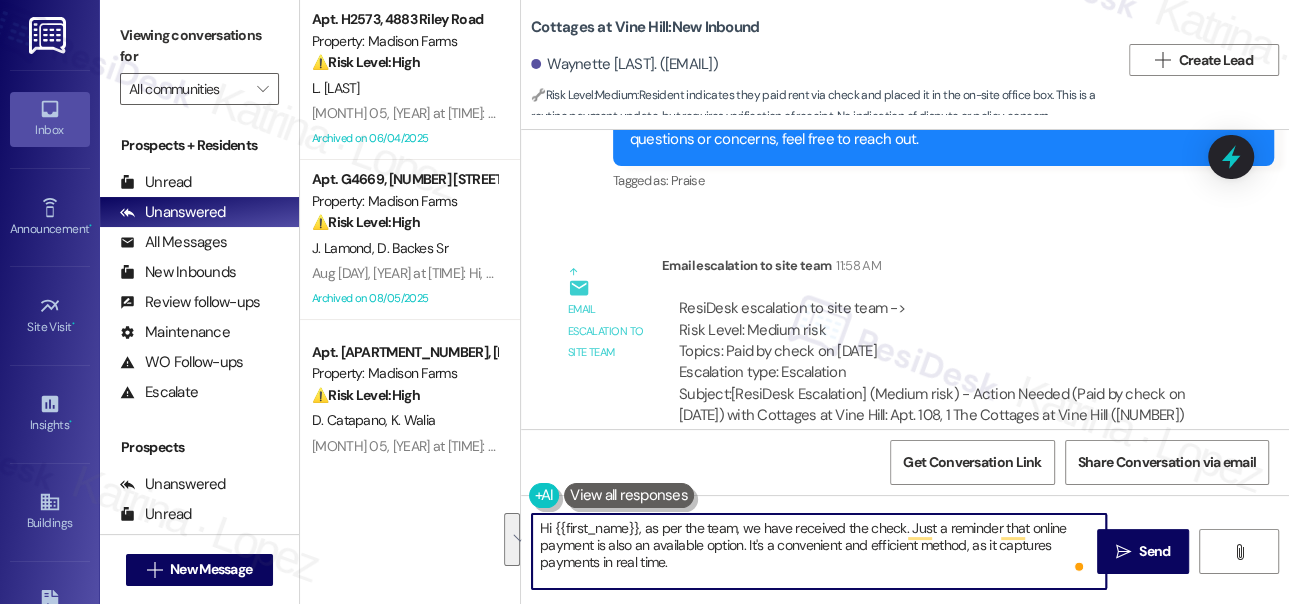 click on "Hi {{first_name}}, as per the team, we have received the check. Just a reminder that online payment is also an available option. It's a convenient and efficient method, as it captures payments in real time." at bounding box center (819, 551) 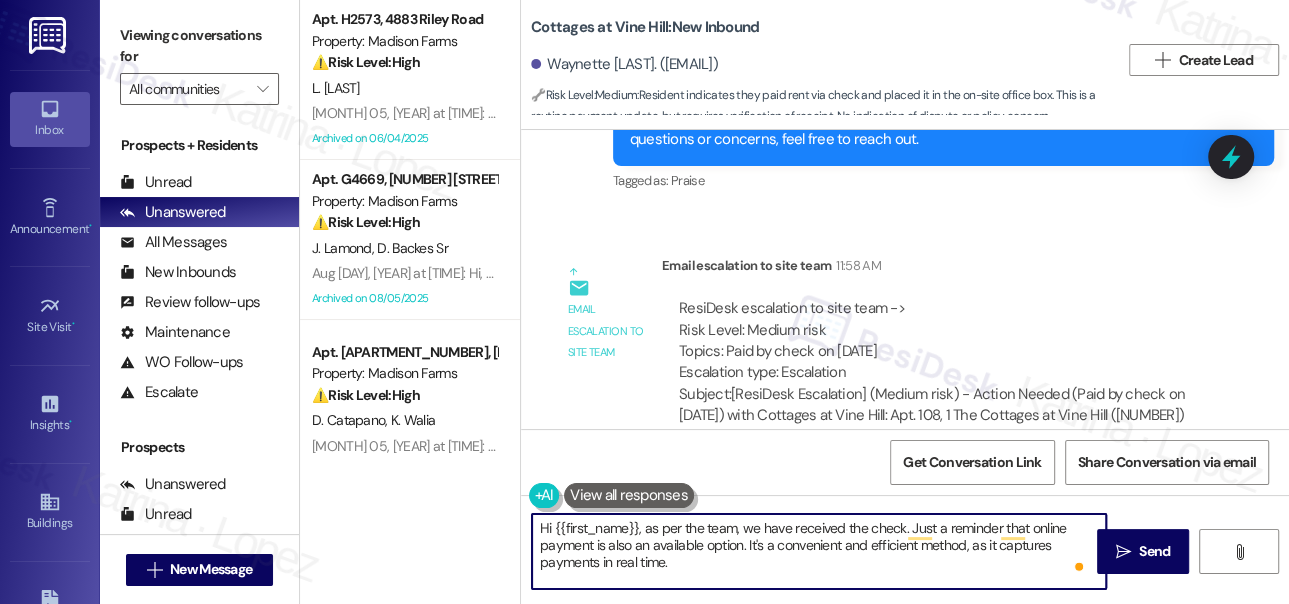 click on "Hi {{first_name}}, as per the team, we have received the check. Just a reminder that online payment is also an available option. It's a convenient and efficient method, as it captures payments in real time." at bounding box center (819, 551) 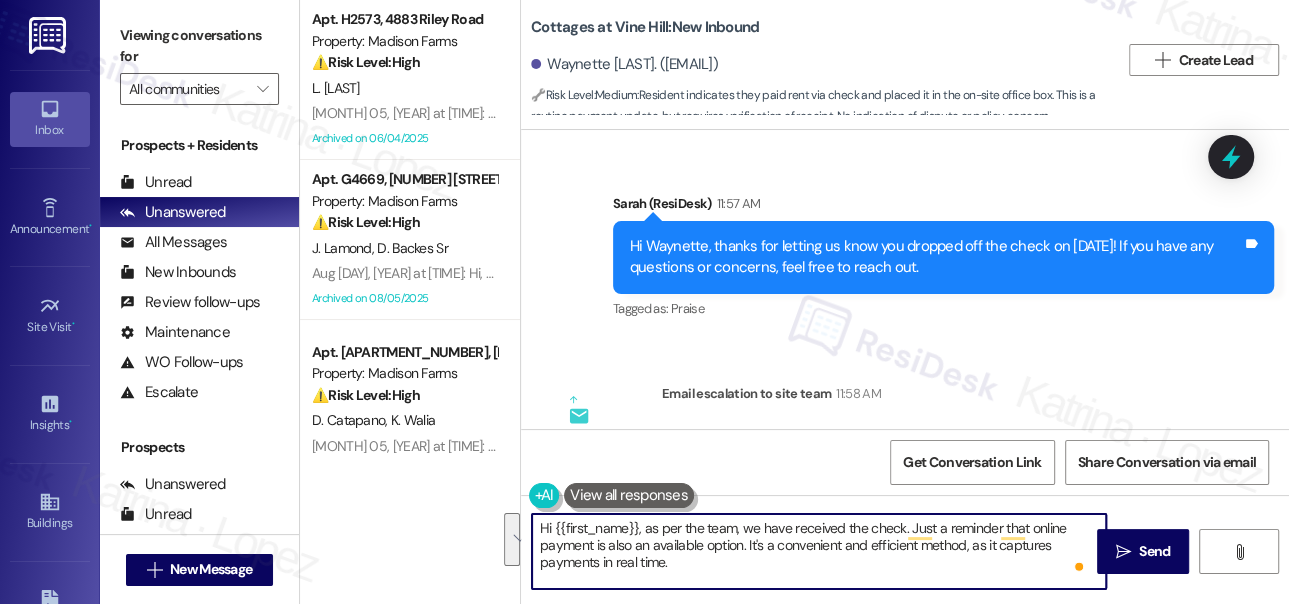 scroll, scrollTop: 9866, scrollLeft: 0, axis: vertical 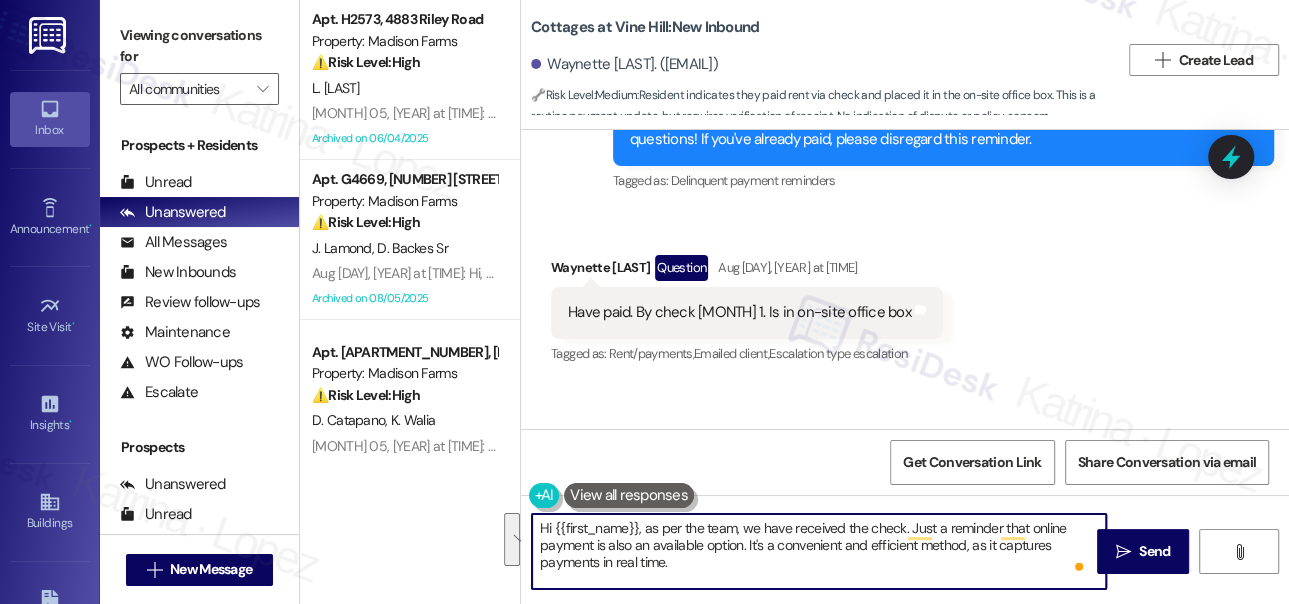click on "Hi {{first_name}}, as per the team, we have received the check. Just a reminder that online payment is also an available option. It's a convenient and efficient method, as it captures payments in real time." at bounding box center [819, 551] 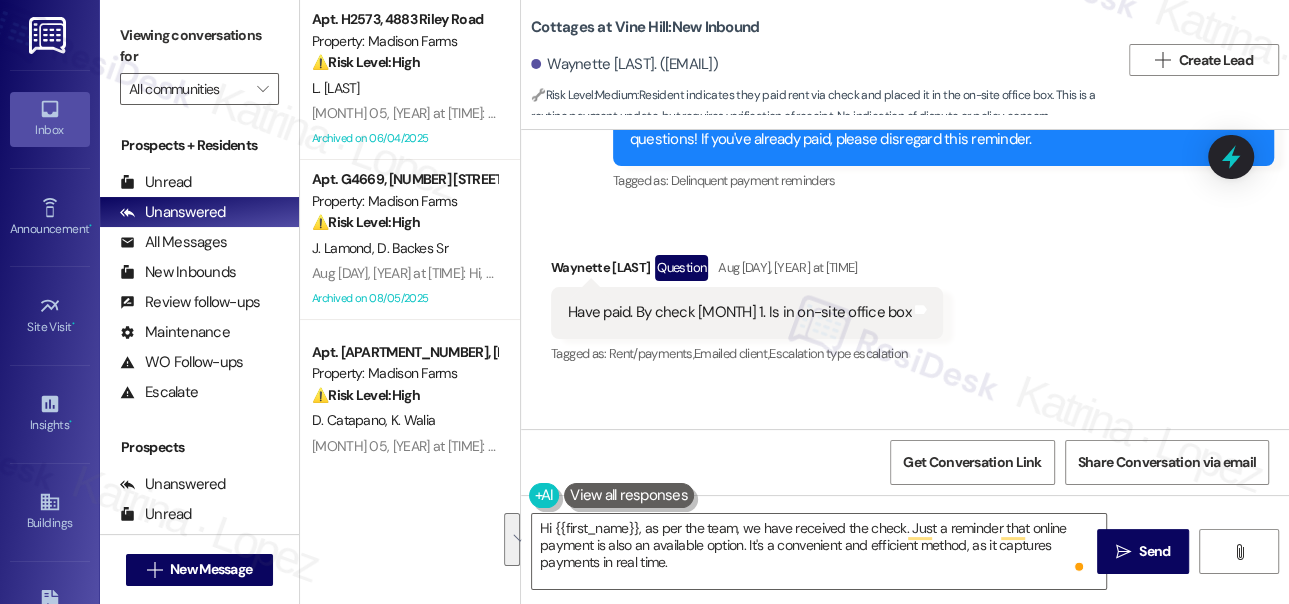 click on "Received via SMS Waynette Zane Question Aug 05, 2025 at 12:58 PM Have paid.  By check August 1.   Is in on-site office box Tags and notes Tagged as:   Rent/payments ,  Click to highlight conversations about Rent/payments Emailed client ,  Click to highlight conversations about Emailed client Escalation type escalation Click to highlight conversations about Escalation type escalation" at bounding box center [905, 296] 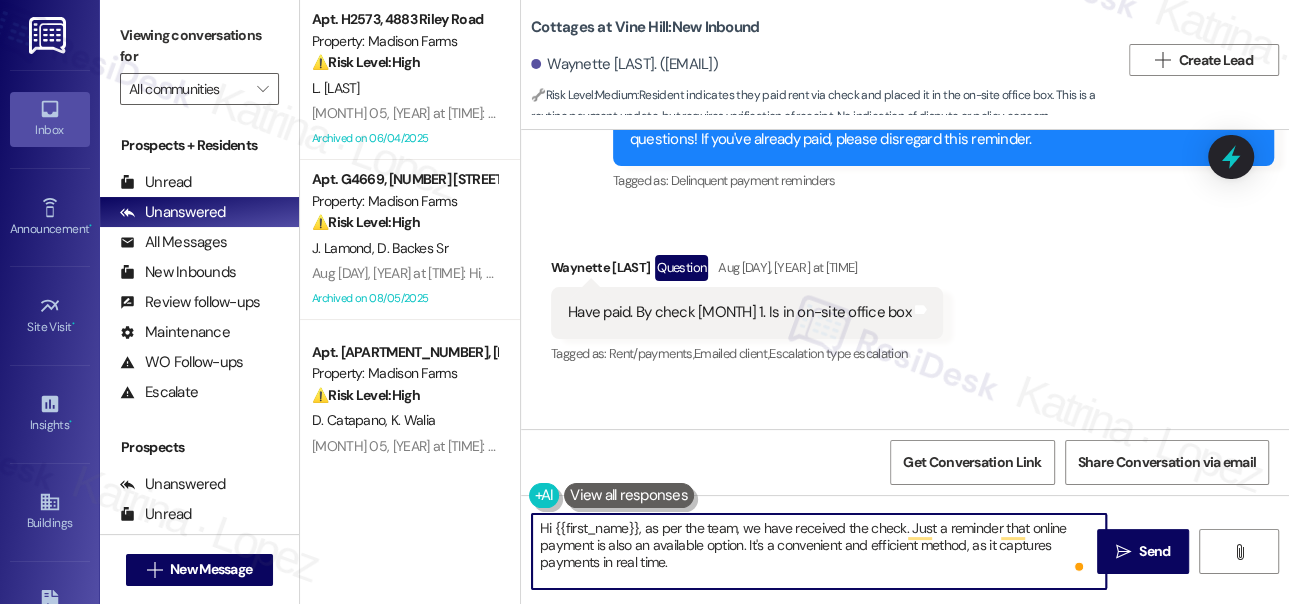 click on "Hi {{first_name}}, as per the team, we have received the check. Just a reminder that online payment is also an available option. It's a convenient and efficient method, as it captures payments in real time." at bounding box center [819, 551] 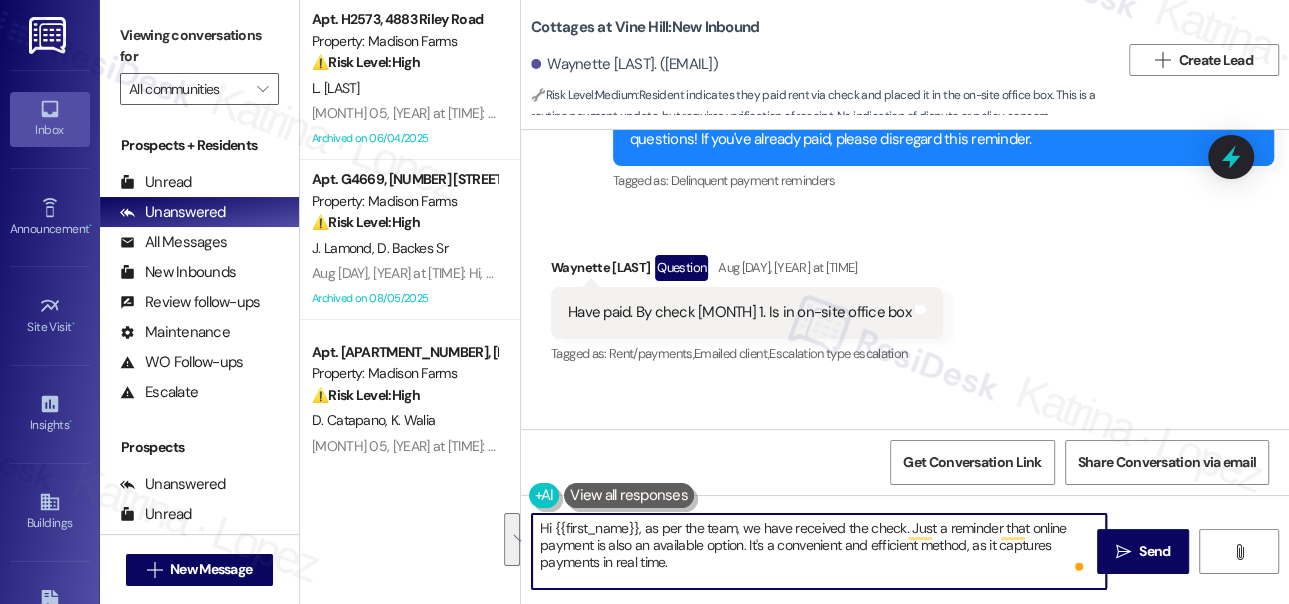 click on "Hi {{first_name}}, as per the team, we have received the check. Just a reminder that online payment is also an available option. It's a convenient and efficient method, as it captures payments in real time." at bounding box center [819, 551] 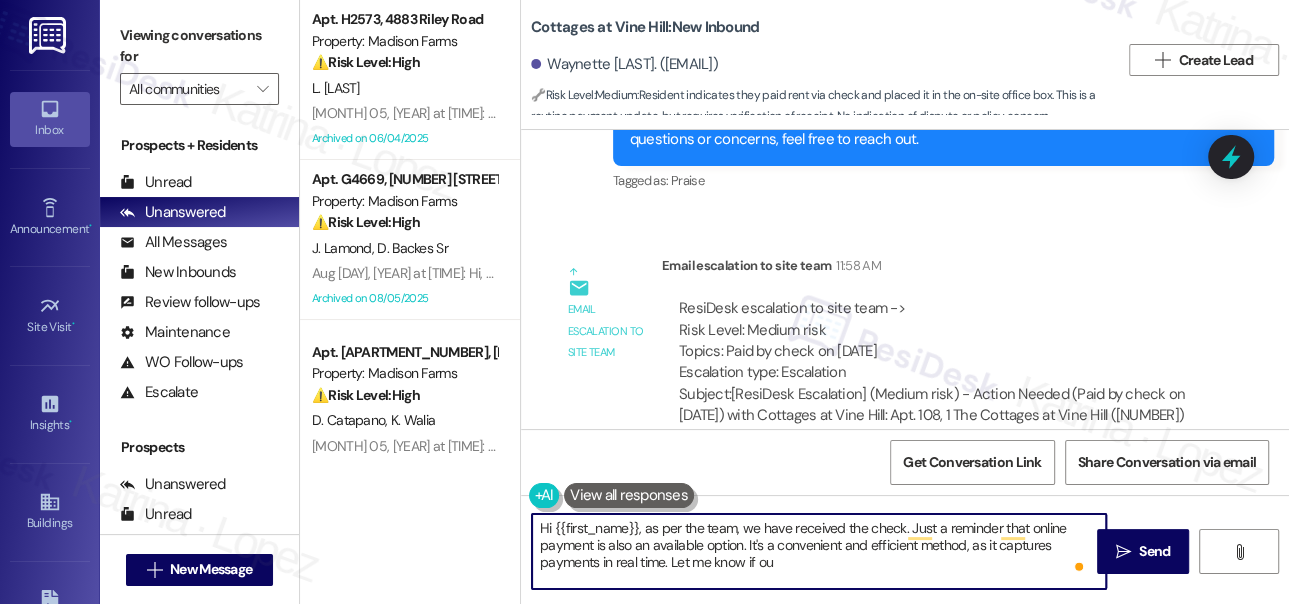 scroll, scrollTop: 9957, scrollLeft: 0, axis: vertical 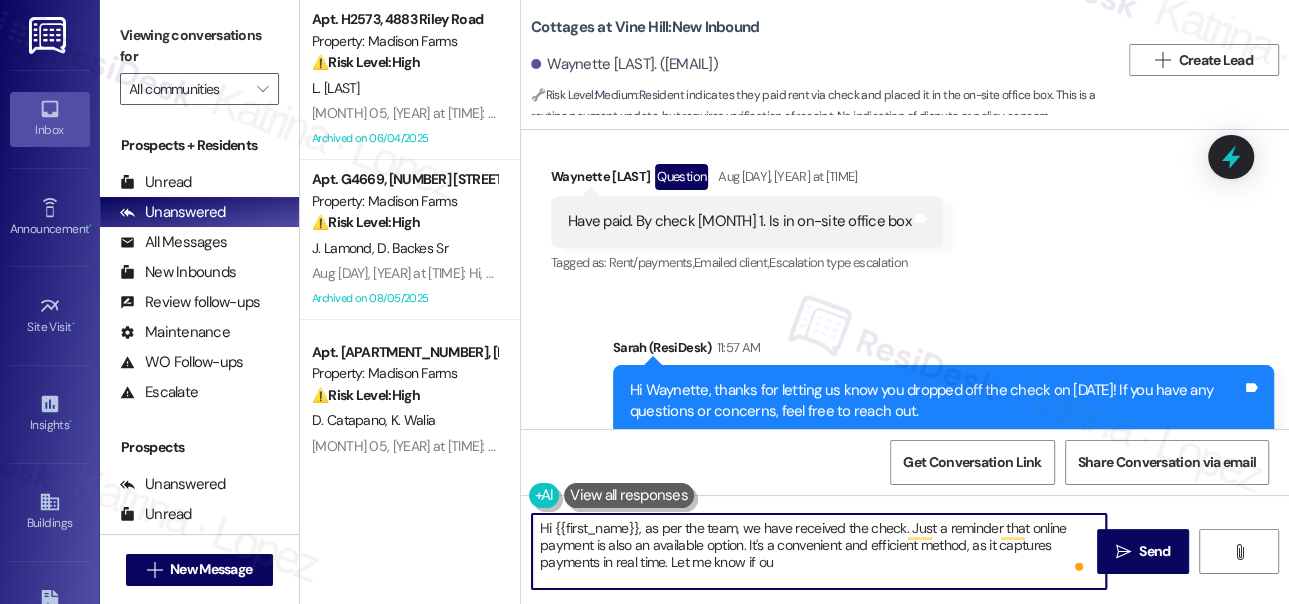 click on "Hi {{first_name}}, as per the team, we have received the check. Just a reminder that online payment is also an available option. It's a convenient and efficient method, as it captures payments in real time. Let me know if ou" at bounding box center [819, 551] 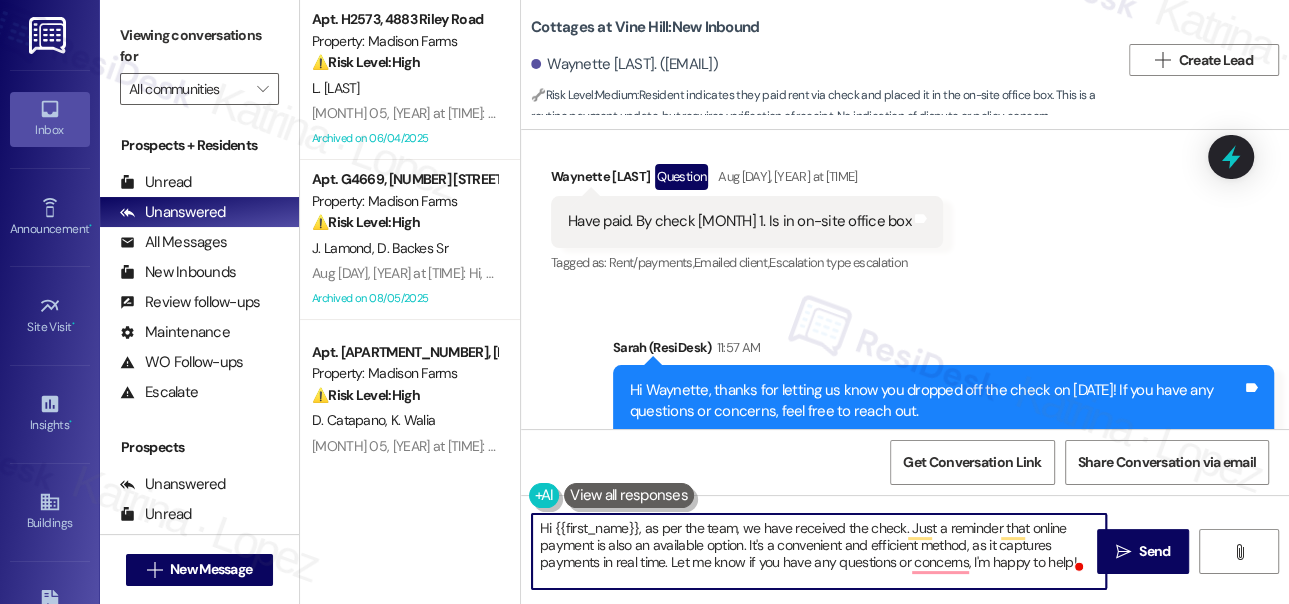 click on "Hi {{first_name}}, as per the team, we have received the check. Just a reminder that online payment is also an available option. It's a convenient and efficient method, as it captures payments in real time. Let me know if you have any questions or concerns, I'm happy to help!" at bounding box center (819, 551) 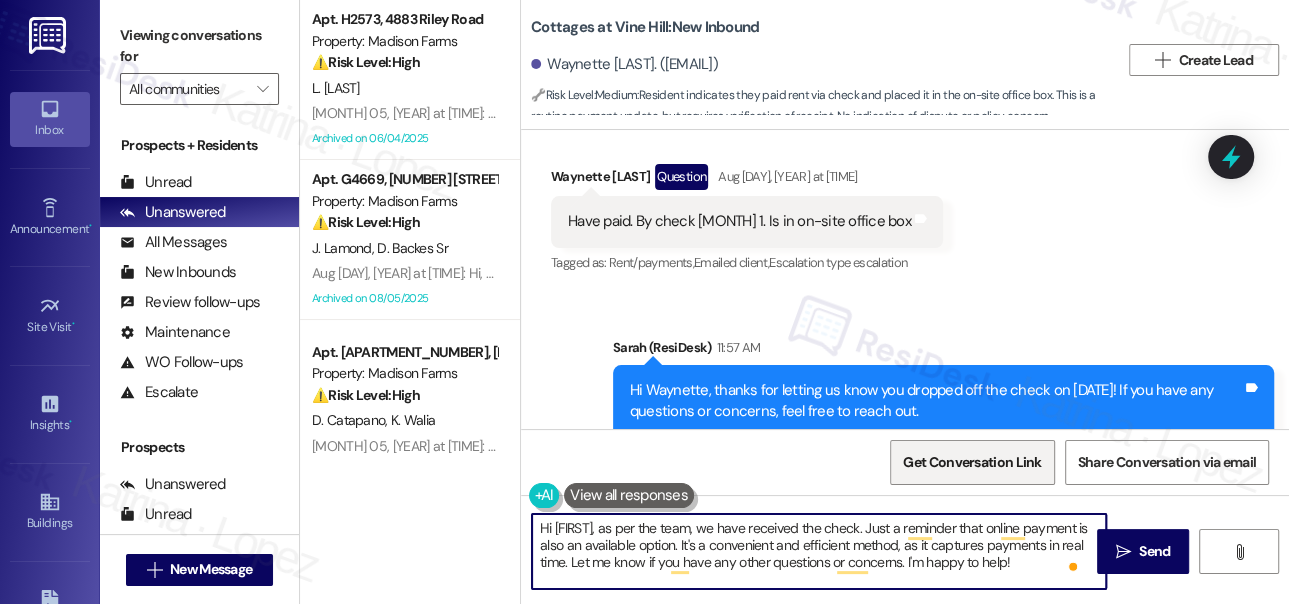type on "Hi {{first_name}}, as per the team, we have received the check. Just a reminder that online payment is also an available option. It's a convenient and efficient method, as it captures payments in real time. Let me know if you have any other questions or concerns. I'm happy to help!" 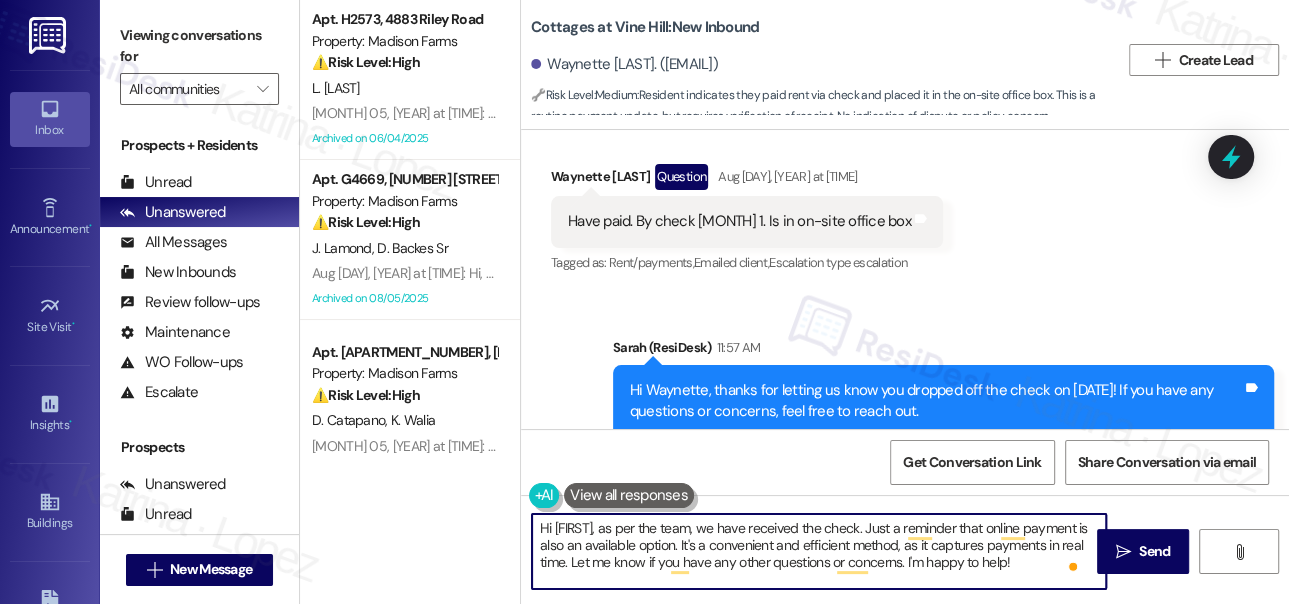 click on "Hi {{first_name}}, as per the team, we have received the check. Just a reminder that online payment is also an available option. It's a convenient and efficient method, as it captures payments in real time. Let me know if you have any other questions or concerns. I'm happy to help!" at bounding box center [819, 551] 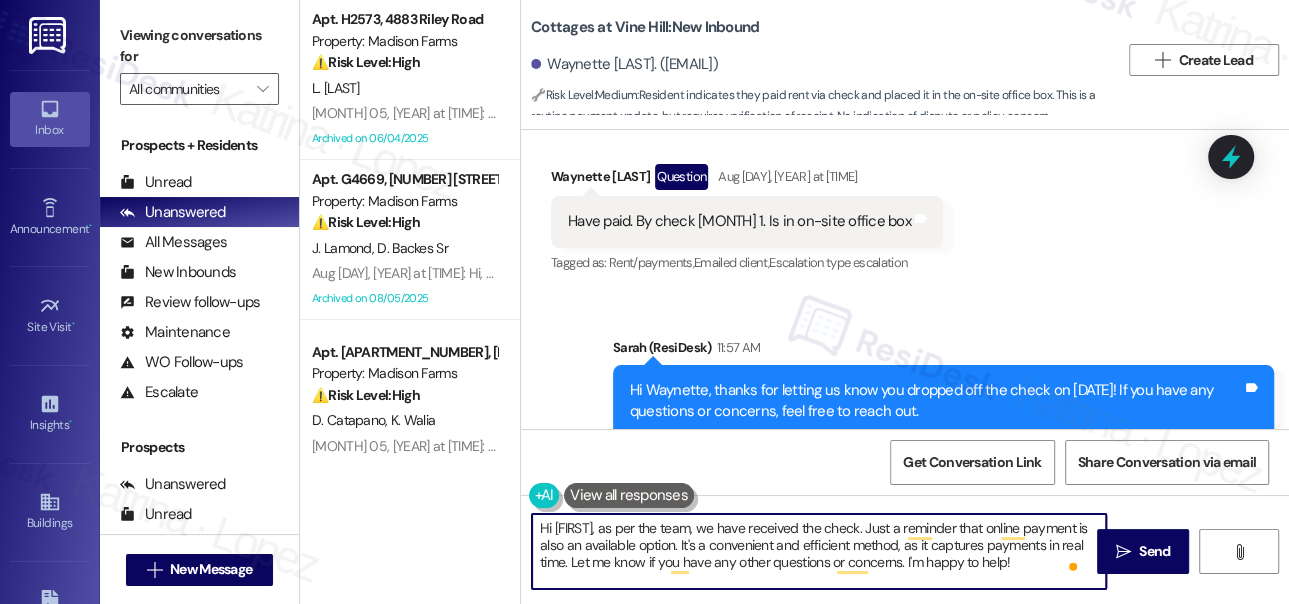click on "Hi {{first_name}}, as per the team, we have received the check. Just a reminder that online payment is also an available option. It's a convenient and efficient method, as it captures payments in real time. Let me know if you have any other questions or concerns. I'm happy to help!" at bounding box center [819, 551] 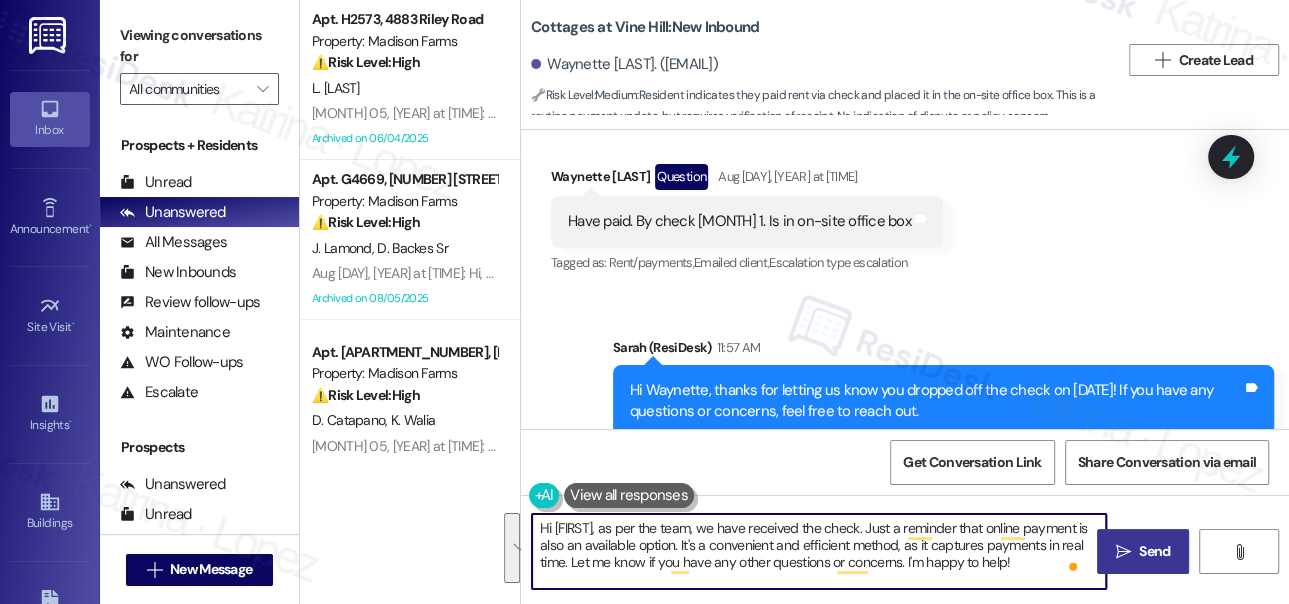 click on "Send" at bounding box center (1154, 551) 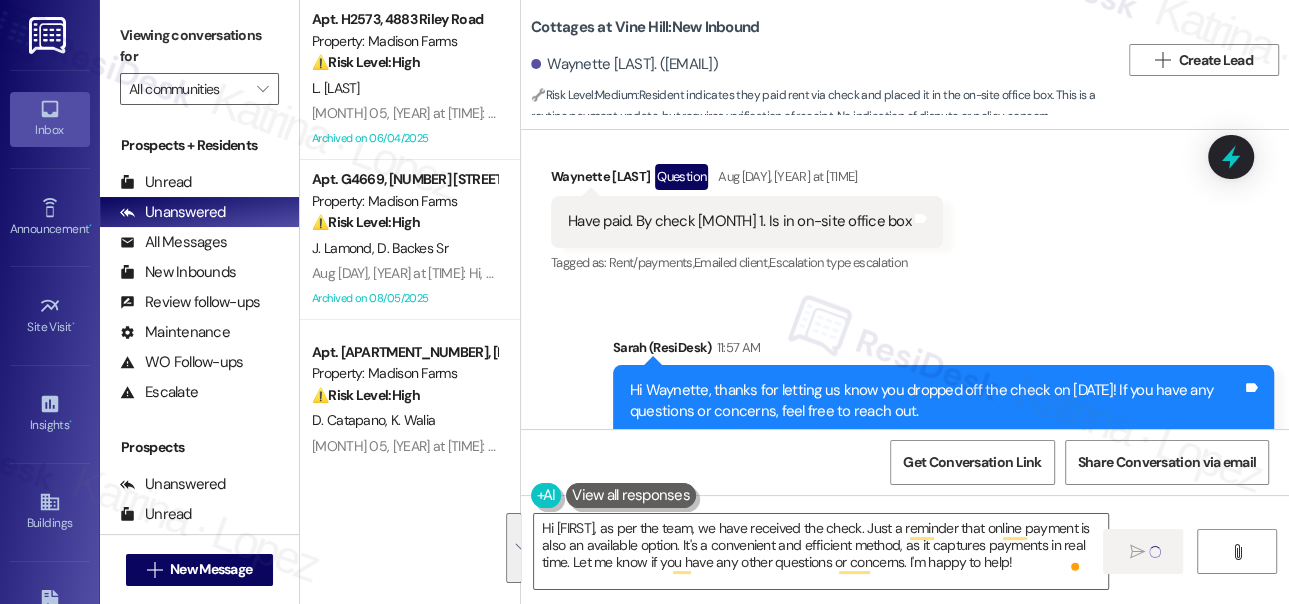 type 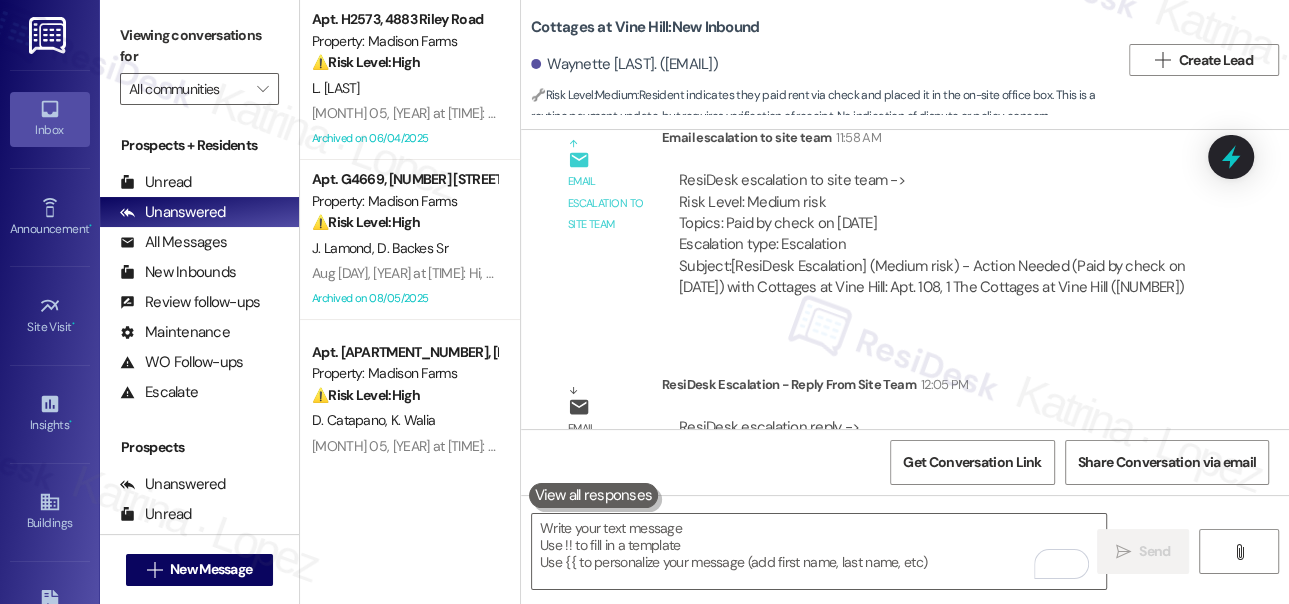 scroll, scrollTop: 10416, scrollLeft: 0, axis: vertical 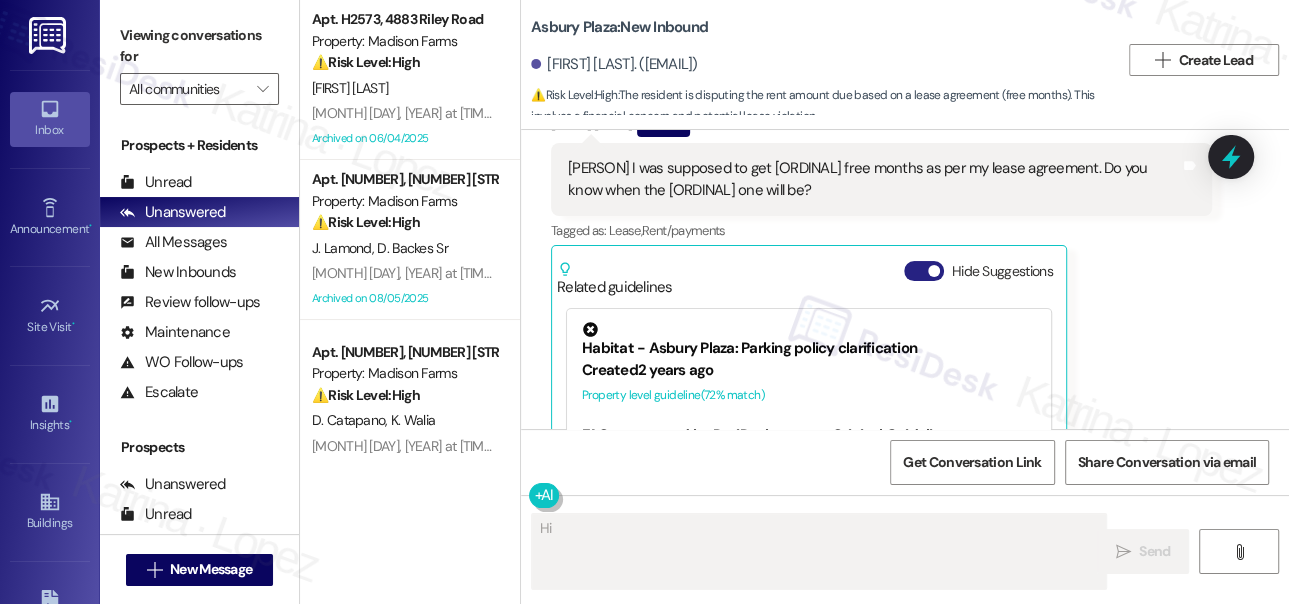 click on "Hide Suggestions" at bounding box center [924, 271] 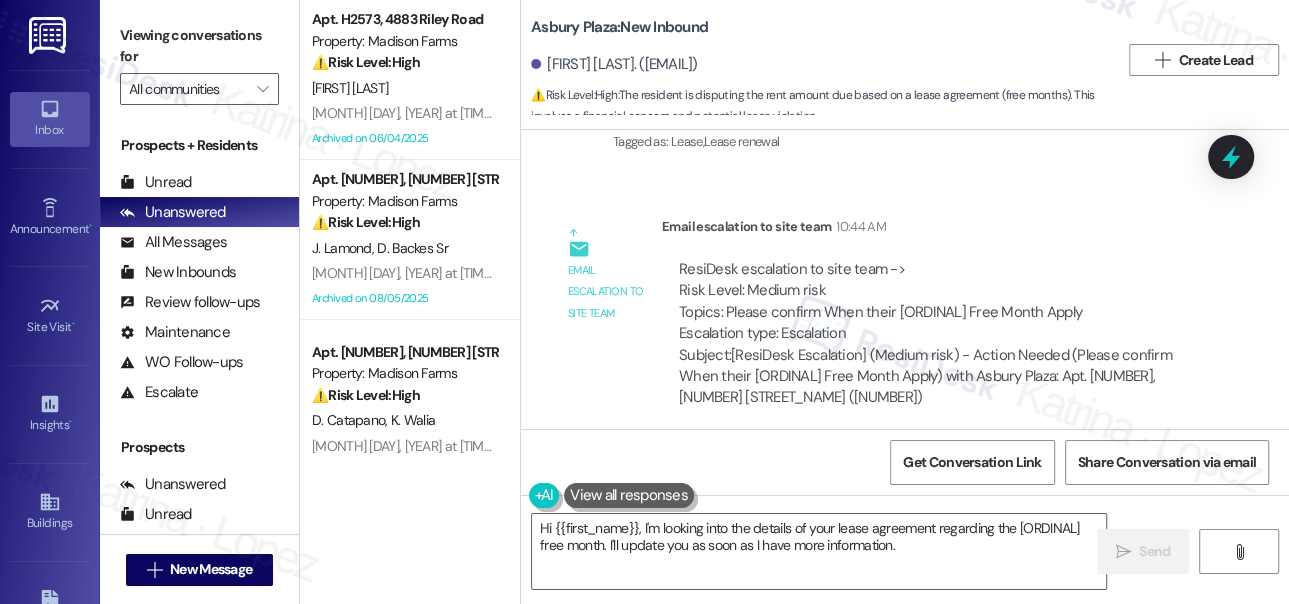 scroll, scrollTop: 3115, scrollLeft: 0, axis: vertical 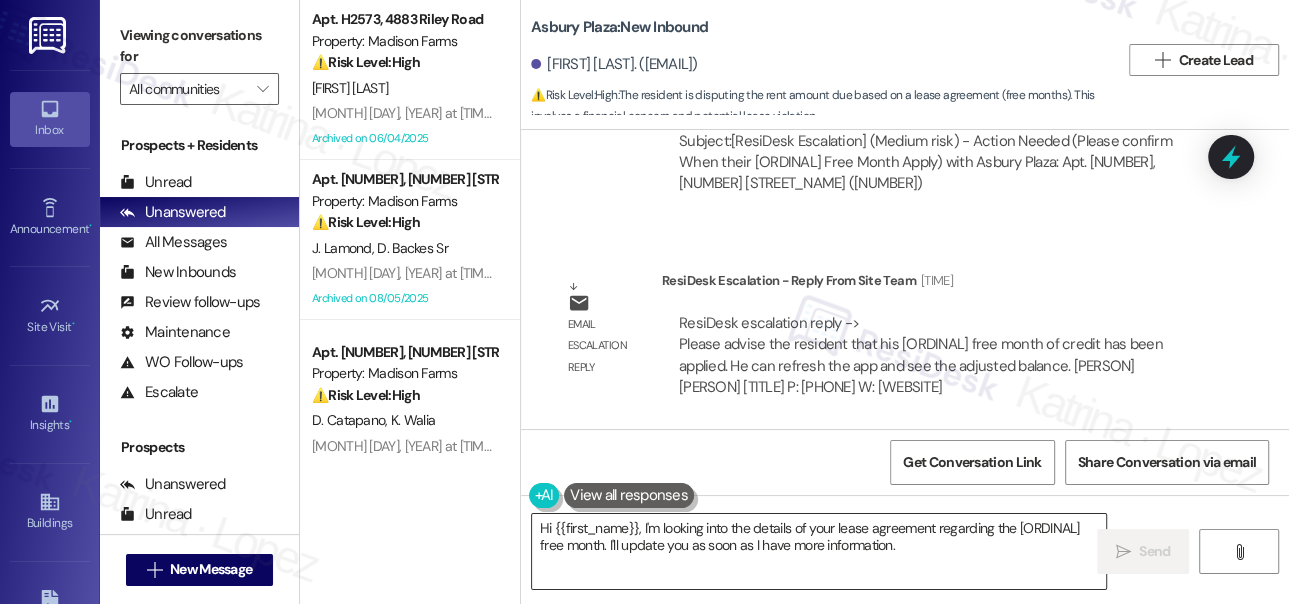 click on "Hi {{first_name}}, I'm looking into the details of your lease agreement regarding the second free month. I'll update you as soon as I have more information." at bounding box center (819, 551) 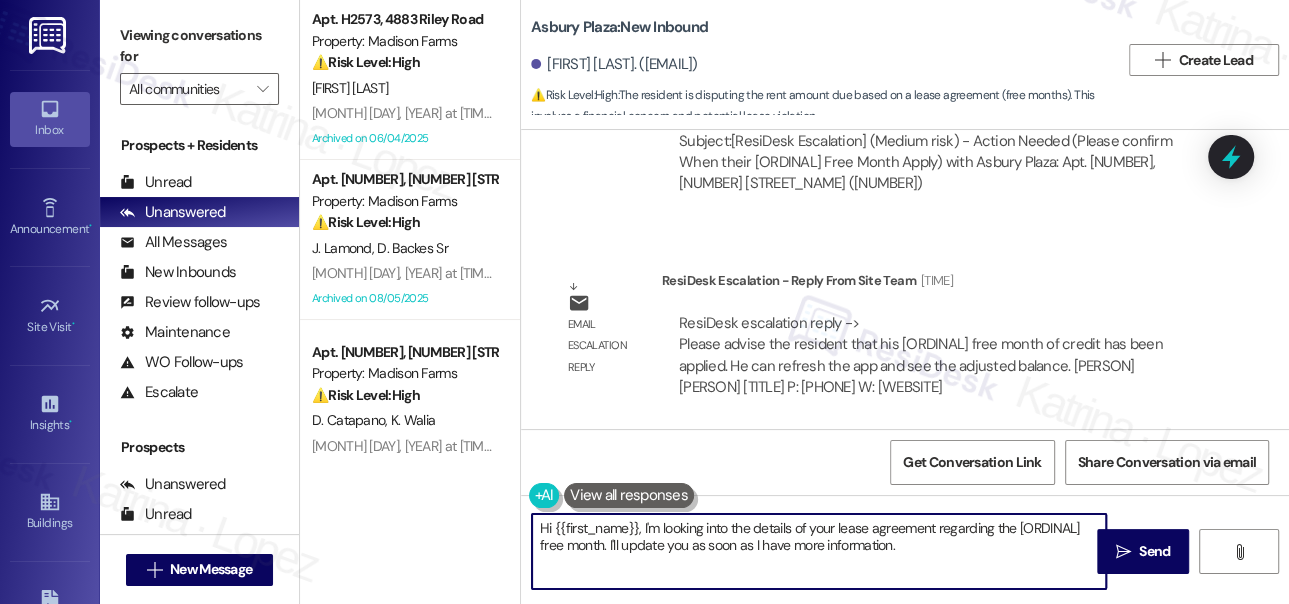 click on "Hi {{first_name}}, I'm looking into the details of your lease agreement regarding the second free month. I'll update you as soon as I have more information." at bounding box center (819, 551) 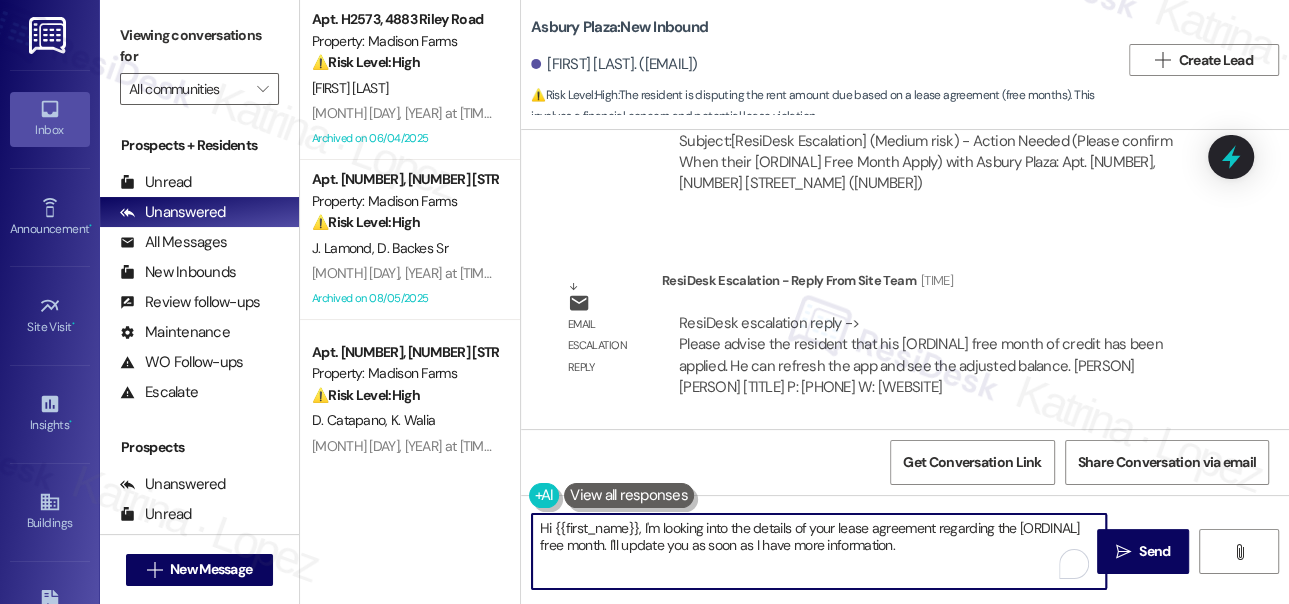 click on "Hi {{first_name}}, I'm looking into the details of your lease agreement regarding the second free month. I'll update you as soon as I have more information." at bounding box center (819, 551) 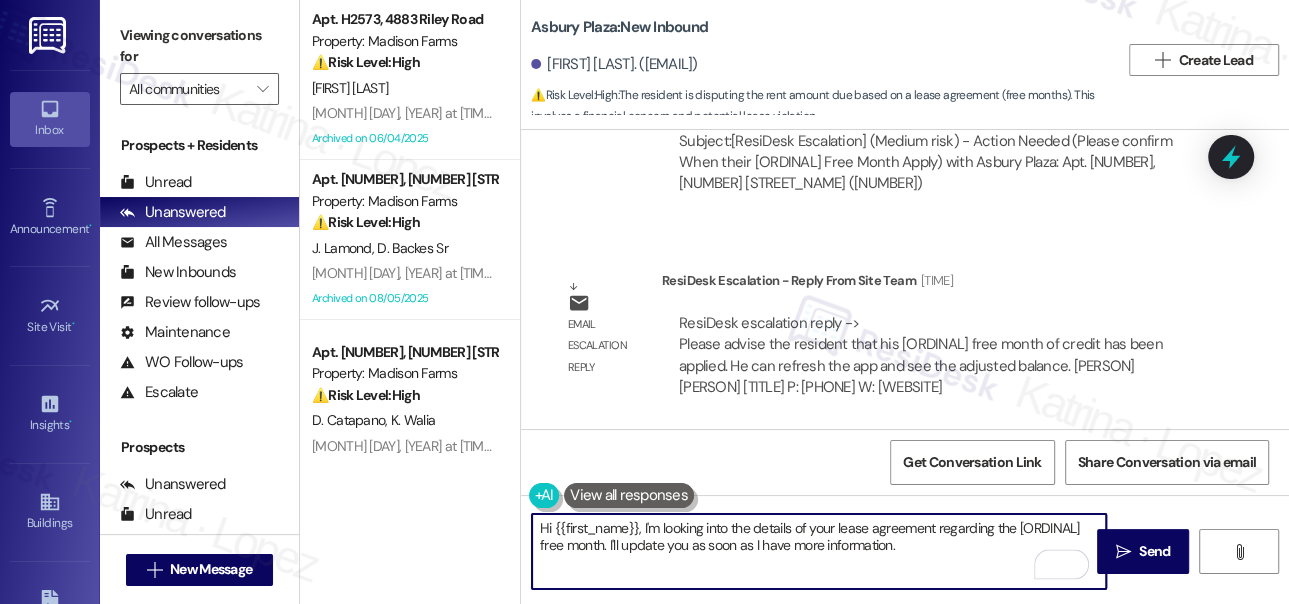 drag, startPoint x: 915, startPoint y: 546, endPoint x: 643, endPoint y: 522, distance: 273.05676 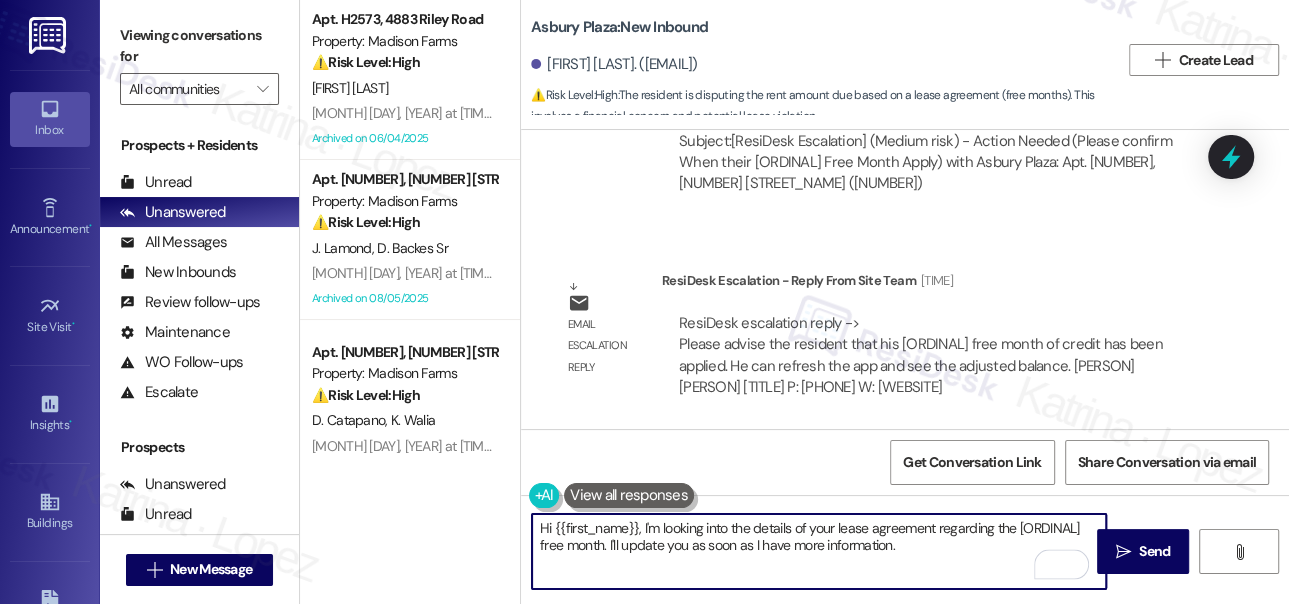 click on "Hi {{first_name}}, I'm looking into the details of your lease agreement regarding the second free month. I'll update you as soon as I have more information." at bounding box center [819, 551] 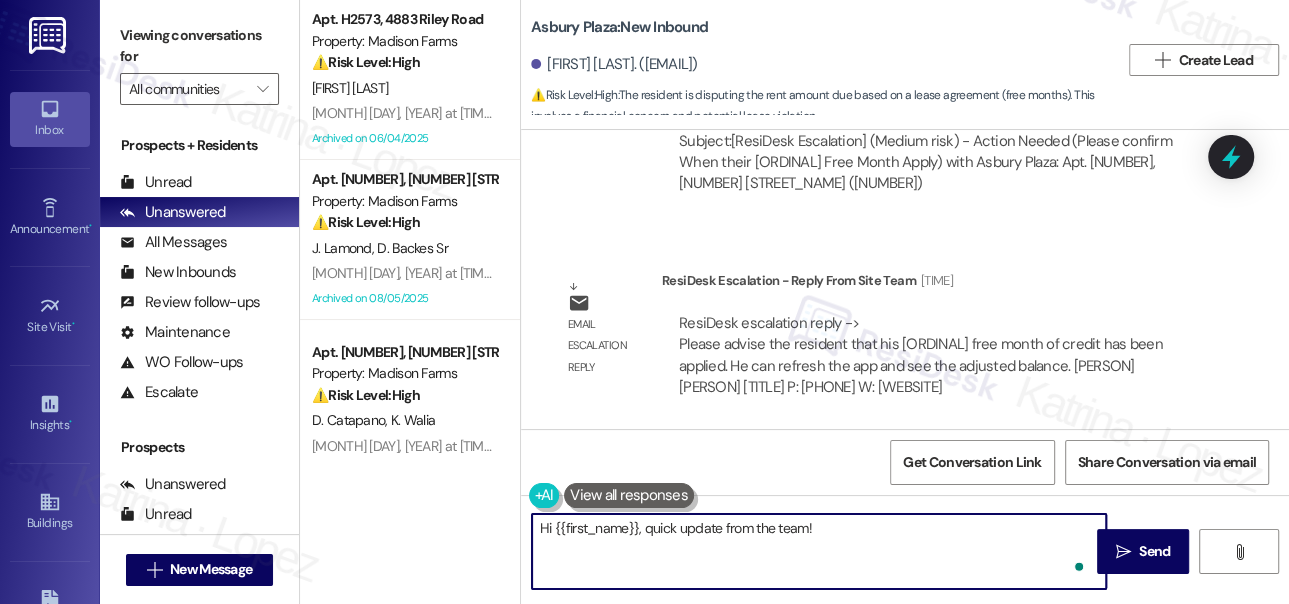 paste on "his second free month of credit has been applied. He can refresh the app and see the adjusted balance." 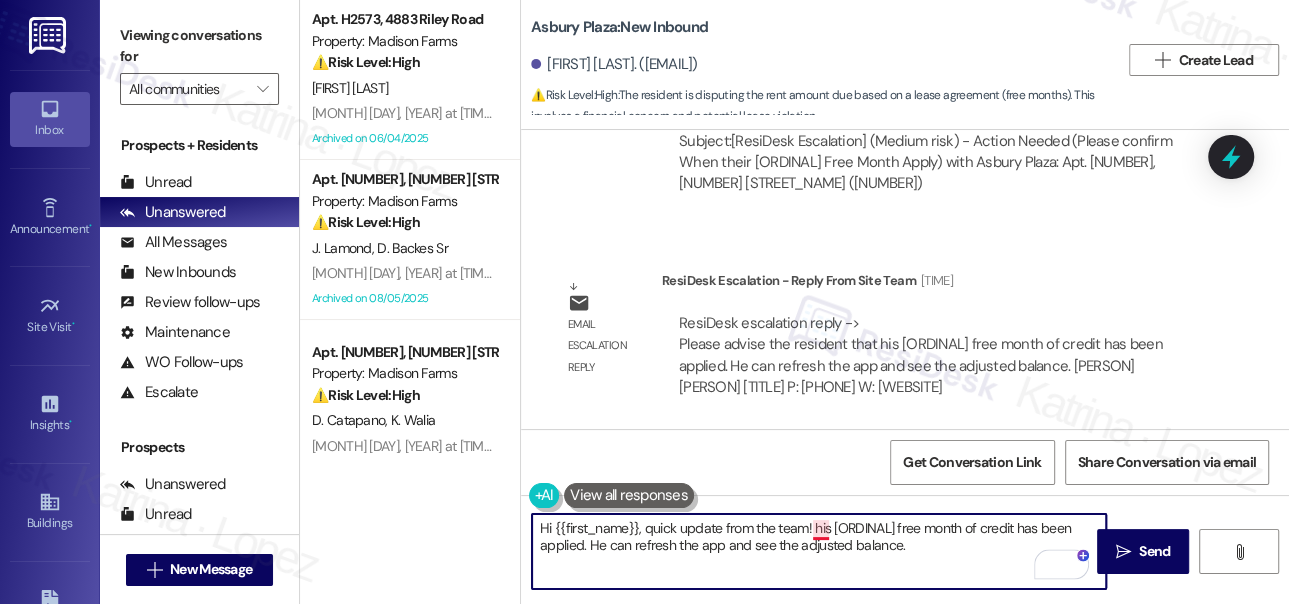click on "Hi {{first_name}}, quick update from the team! his second free month of credit has been applied. He can refresh the app and see the adjusted balance." at bounding box center [819, 551] 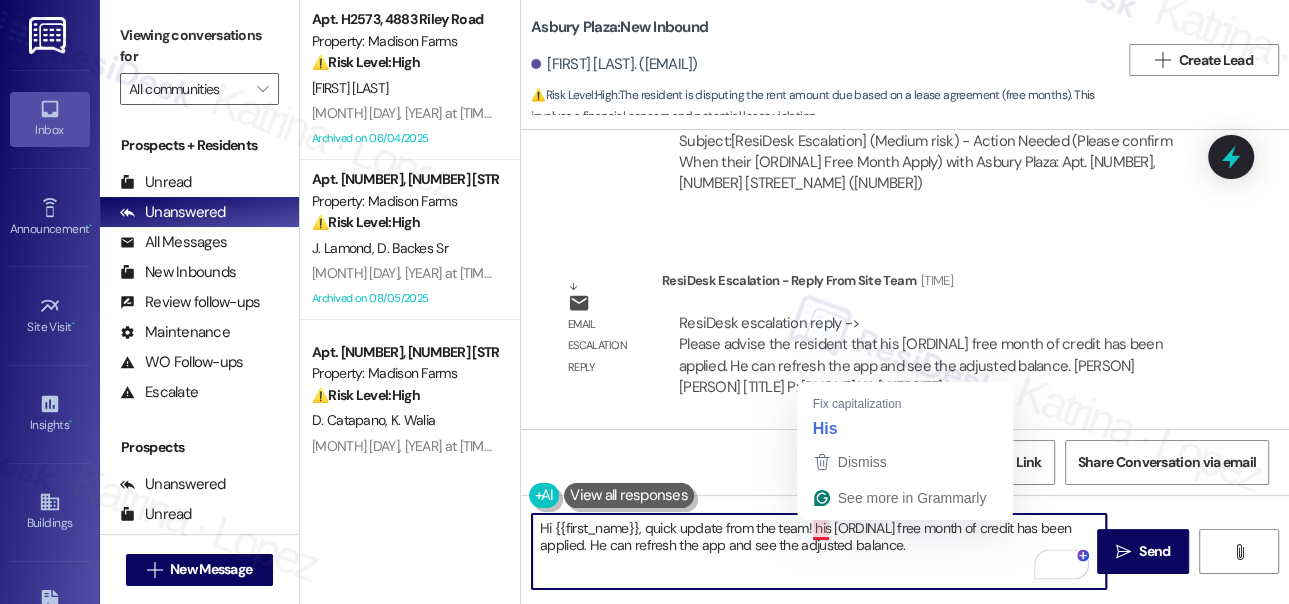 click on "Hi {{first_name}}, quick update from the team! his second free month of credit has been applied. He can refresh the app and see the adjusted balance." at bounding box center (819, 551) 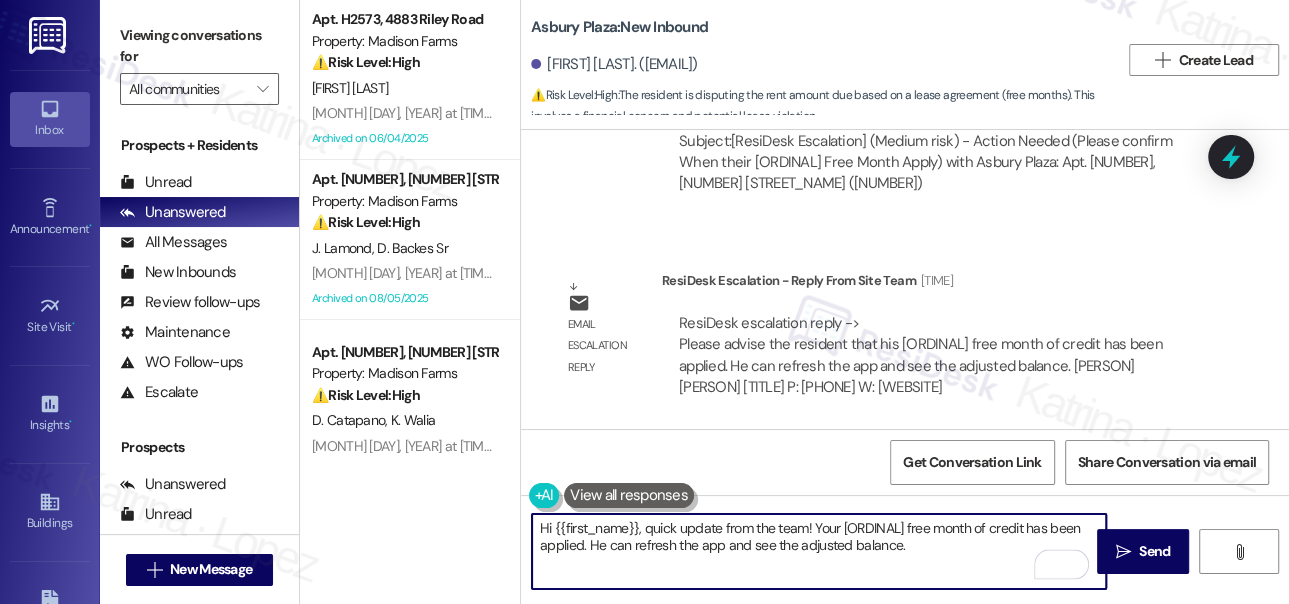 click on "Hi {{first_name}}, quick update from the team! Your second free month of credit has been applied. He can refresh the app and see the adjusted balance." at bounding box center (819, 551) 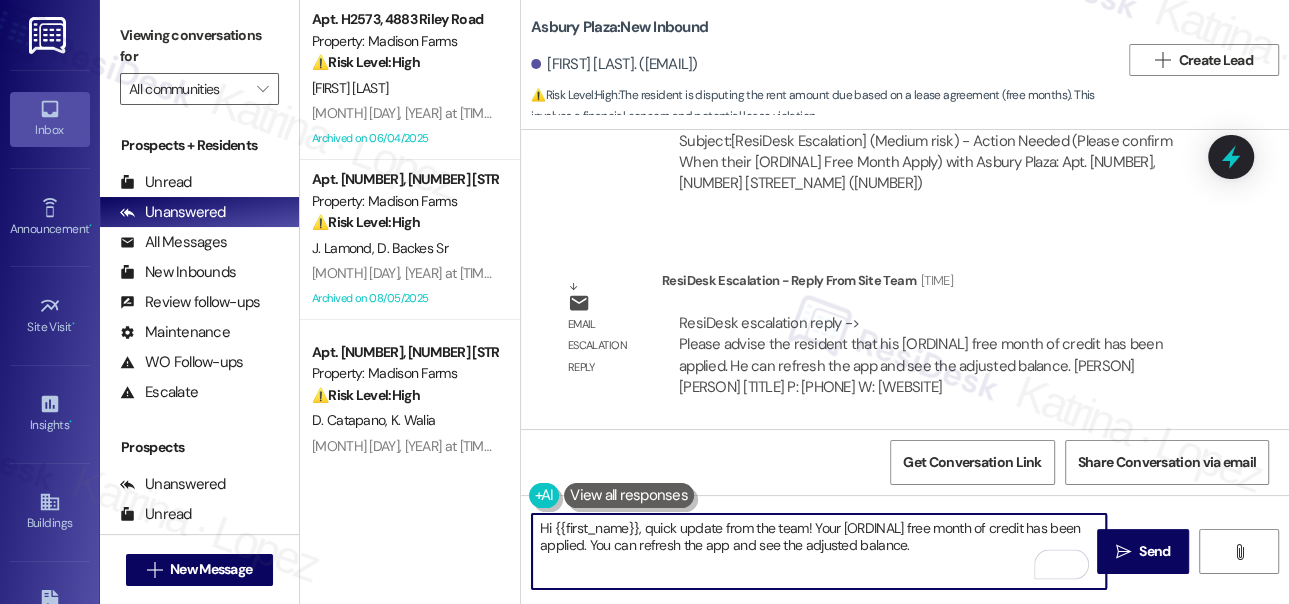 click on "Hi {{first_name}}, quick update from the team! Your second free month of credit has been applied. You can refresh the app and see the adjusted balance." at bounding box center [819, 551] 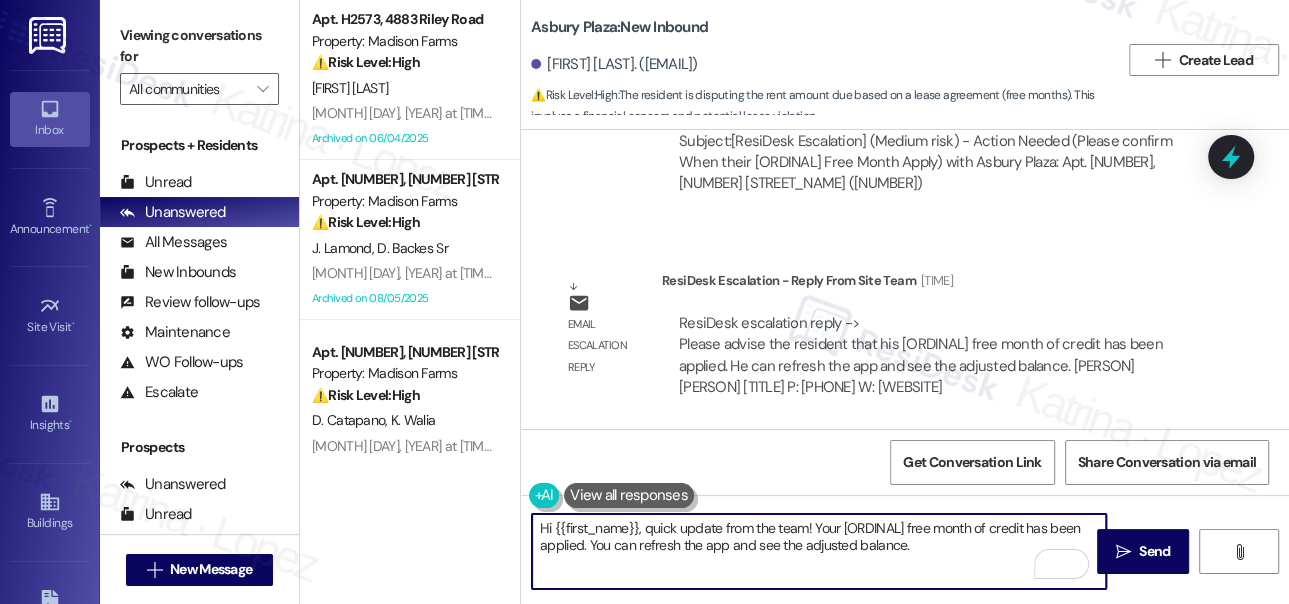 click on "Hi {{first_name}}, quick update from the team! Your second free month of credit has been applied. You can refresh the app and see the adjusted balance." at bounding box center (819, 551) 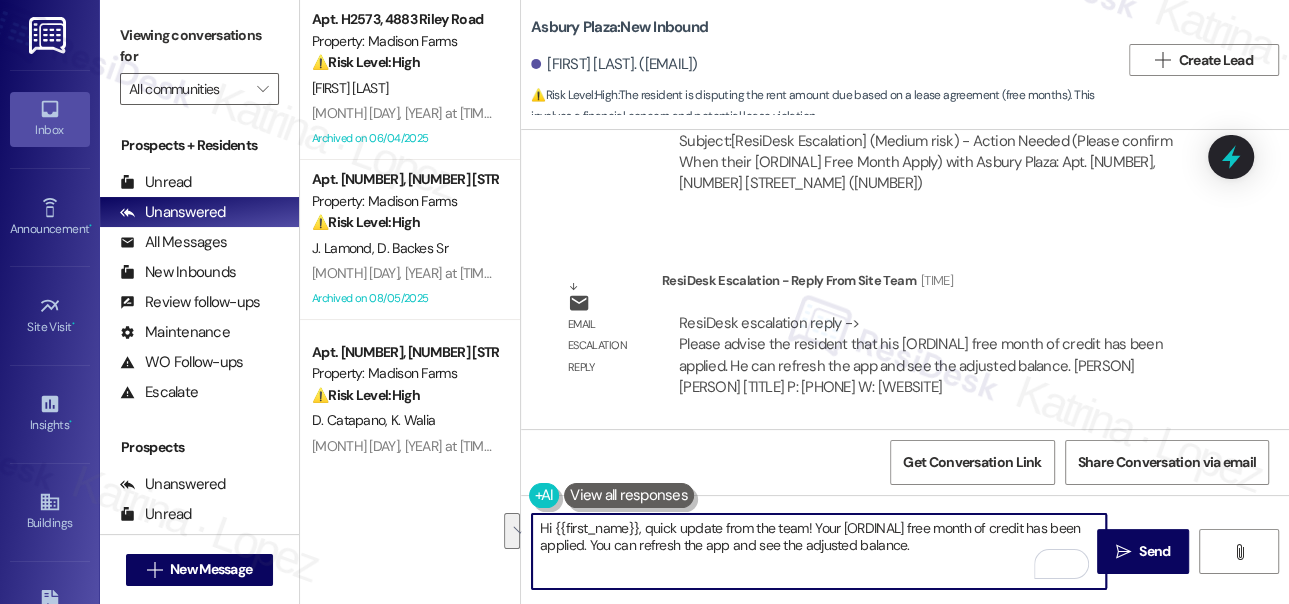 click on "Hi {{first_name}}, quick update from the team! Your second free month of credit has been applied. You can refresh the app and see the adjusted balance." at bounding box center [819, 551] 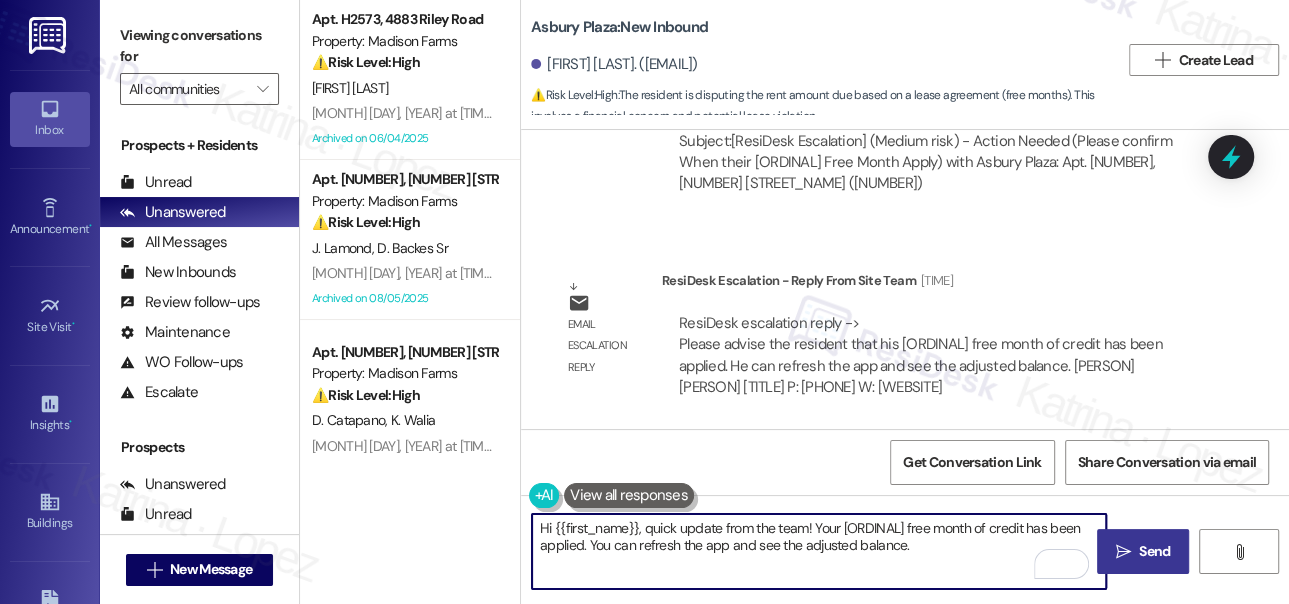 type on "Hi {{first_name}}, quick update from the team! Your second free month of credit has been applied. You can refresh the app and see the adjusted balance." 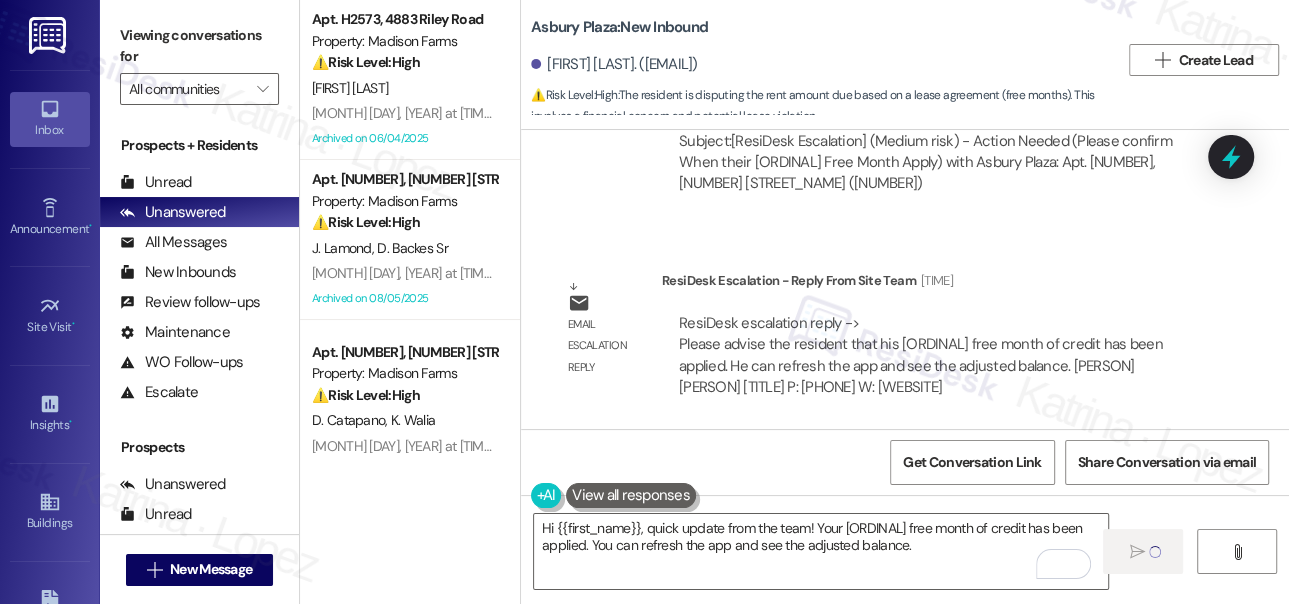 type 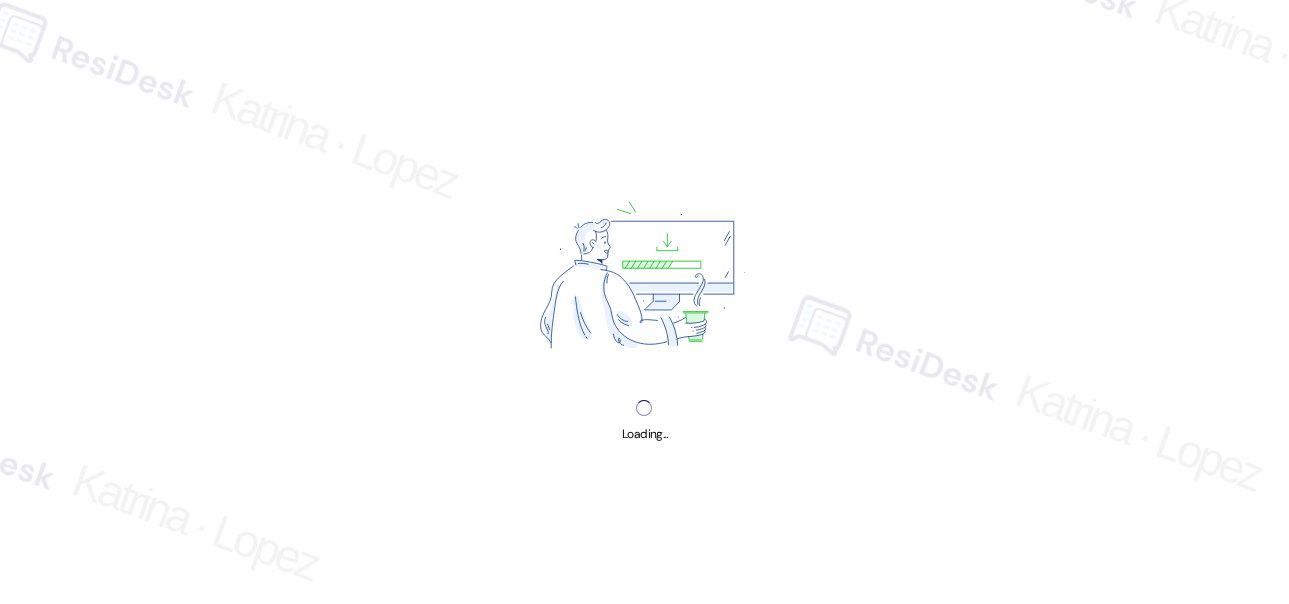 scroll, scrollTop: 0, scrollLeft: 0, axis: both 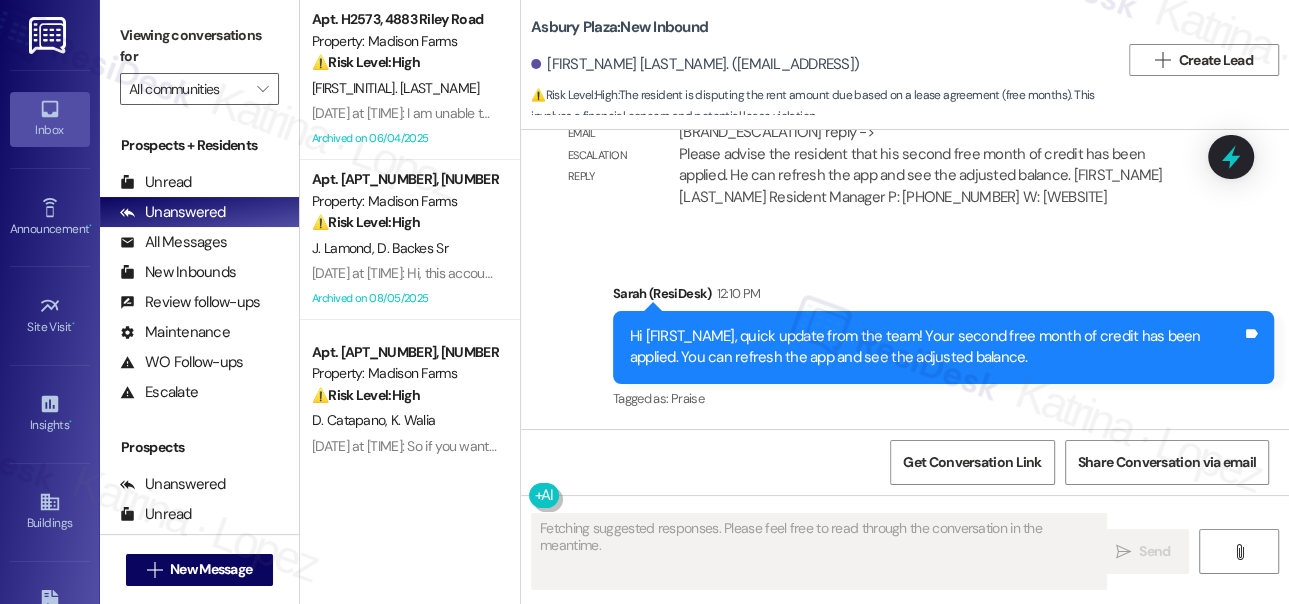 click on "Hi Fabian, quick update from the team! Your second free month of credit has been applied. You can refresh the app and see the adjusted balance." at bounding box center [936, 347] 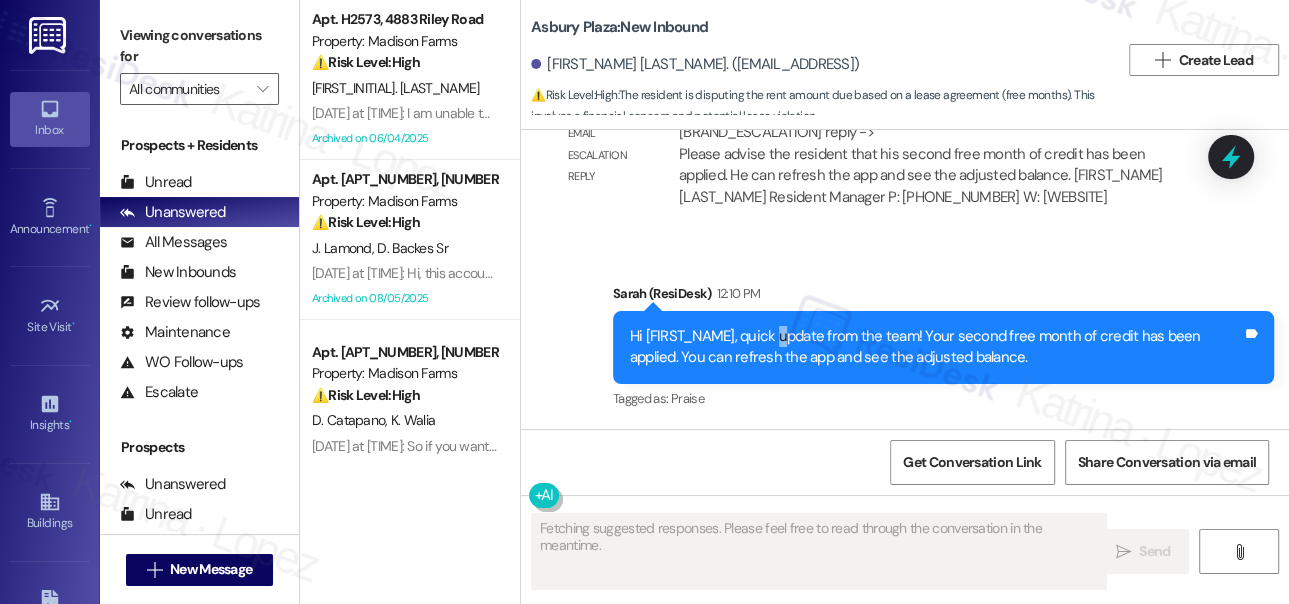 click on "Hi Fabian, quick update from the team! Your second free month of credit has been applied. You can refresh the app and see the adjusted balance." at bounding box center (936, 347) 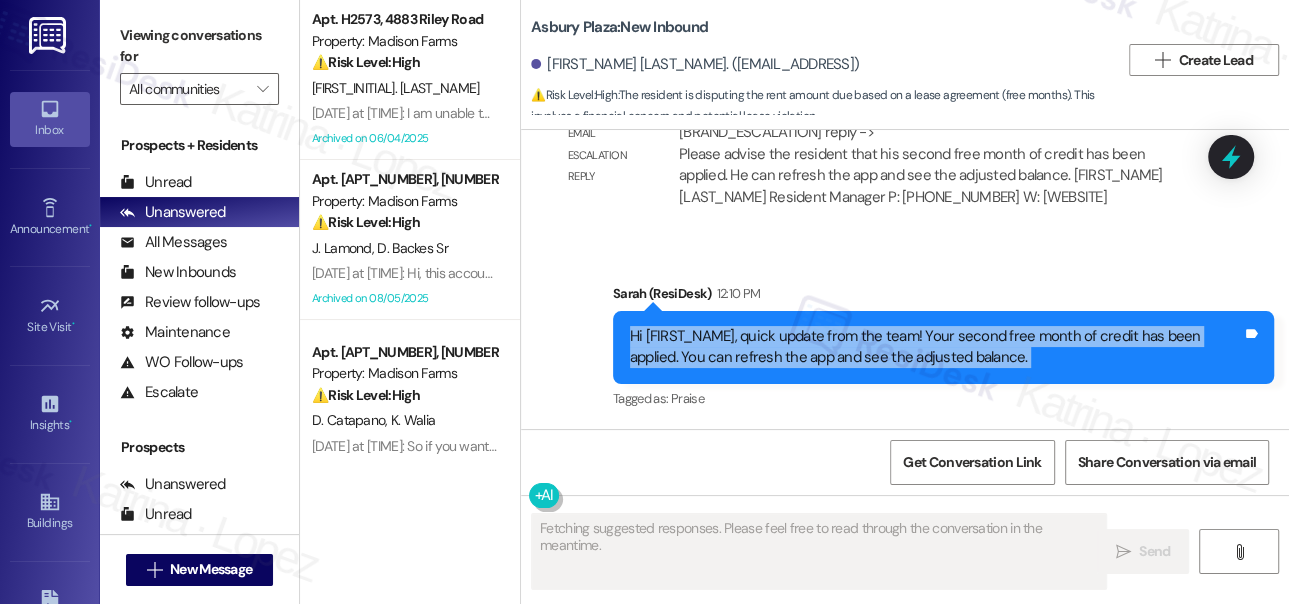 click on "Hi Fabian, quick update from the team! Your second free month of credit has been applied. You can refresh the app and see the adjusted balance." at bounding box center (936, 347) 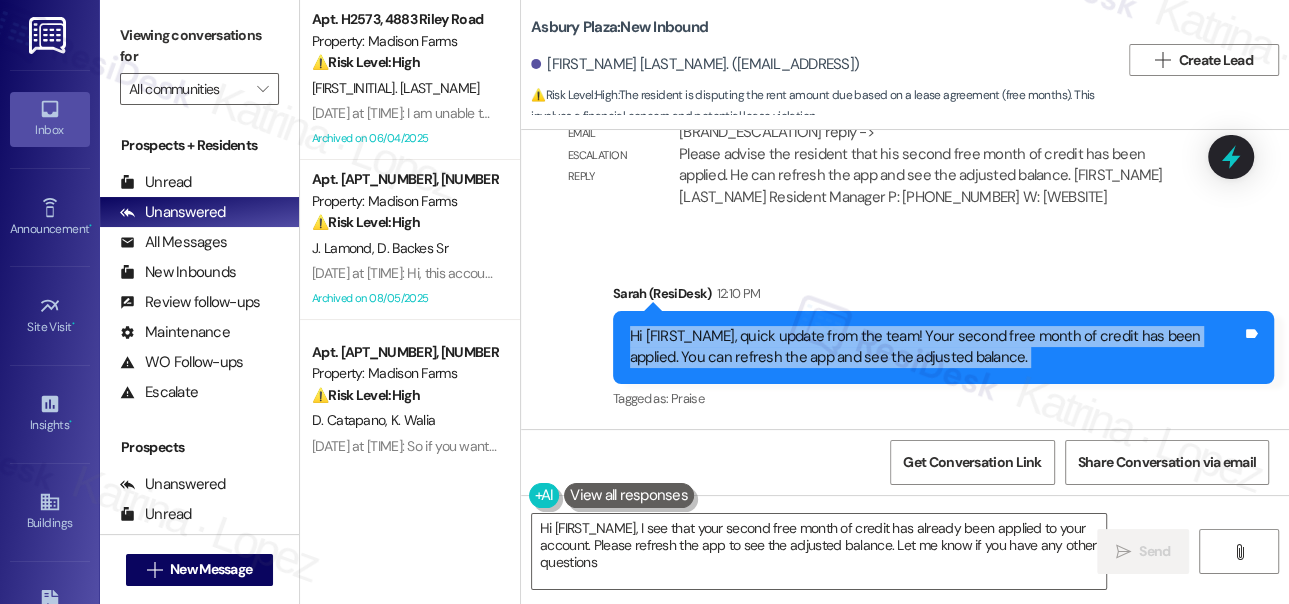 type on "Hi {{first_name}}, I see that your second free month of credit has already been applied to your account. Please refresh the app to see the adjusted balance. Let me know if you have any other questions!" 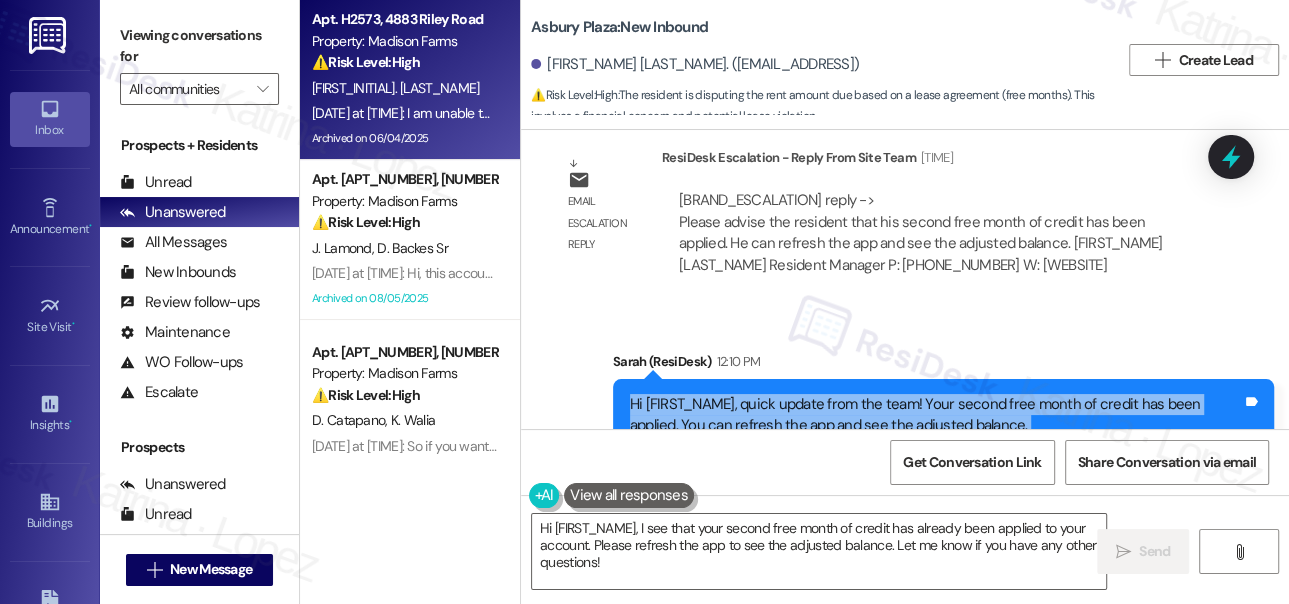 scroll, scrollTop: 3547, scrollLeft: 0, axis: vertical 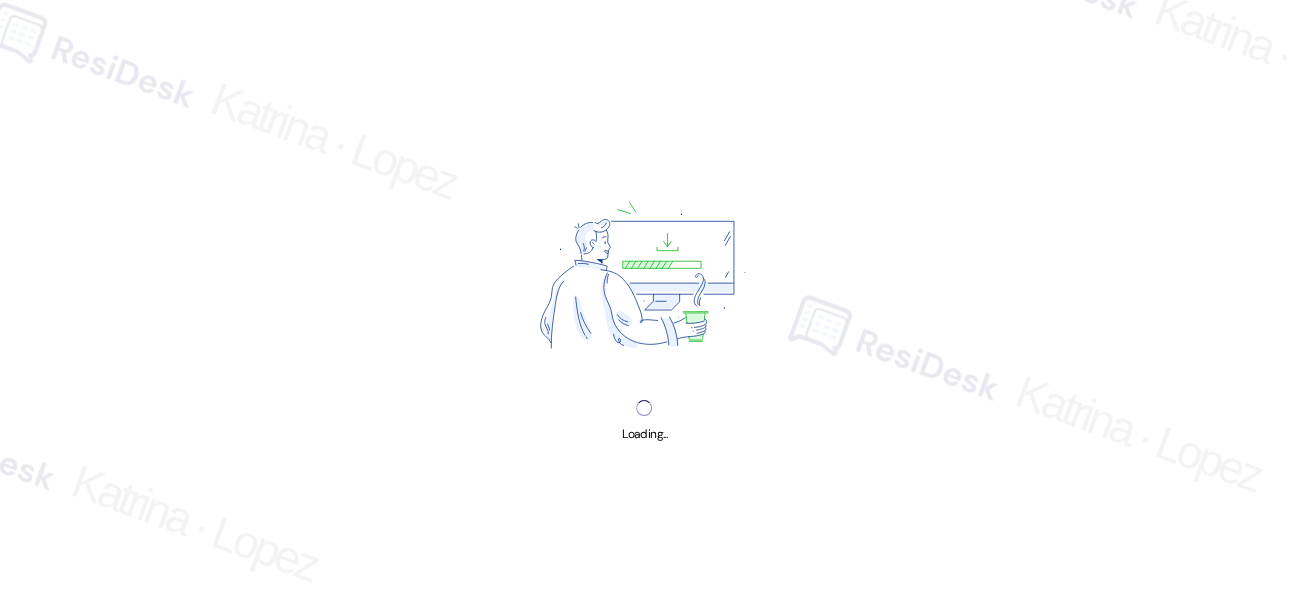 click on "Loading..." at bounding box center (644, 302) 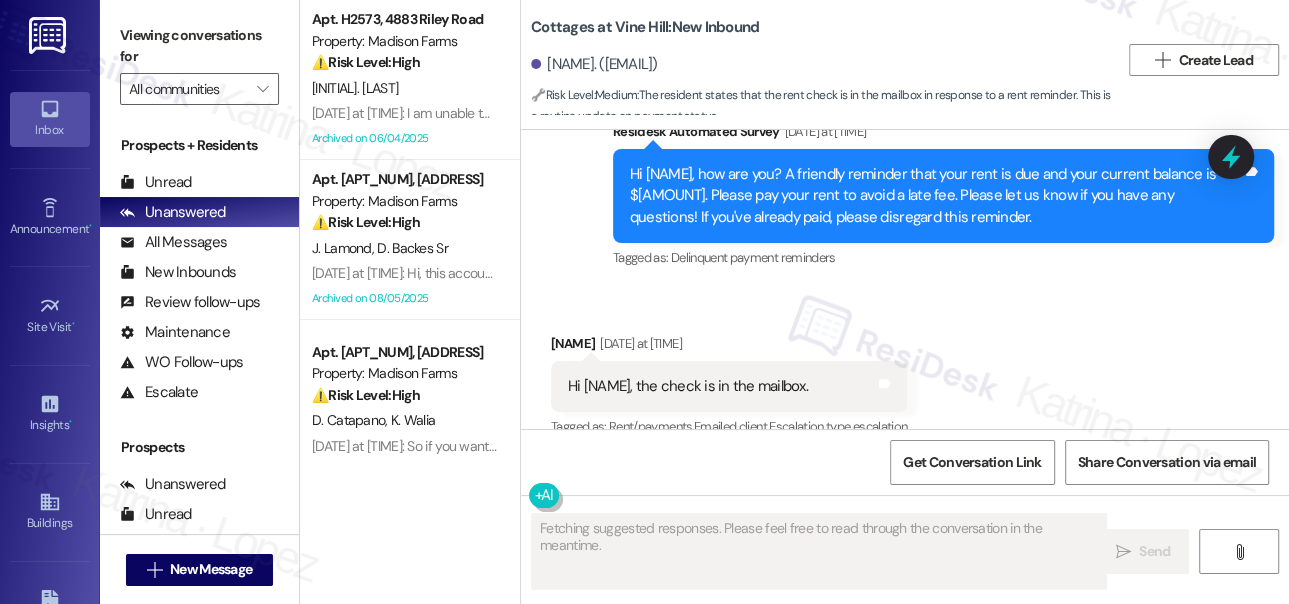scroll, scrollTop: 6711, scrollLeft: 0, axis: vertical 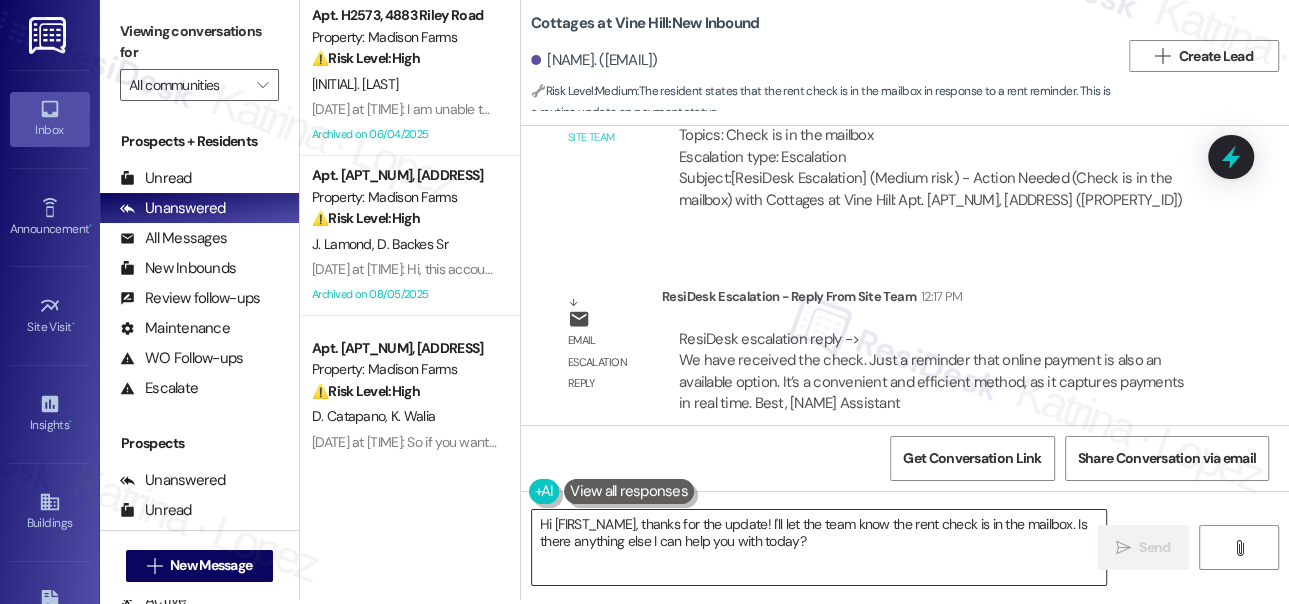 click on "Hi {{first_name}}, thanks for the update! I'll let the team know the rent check is in the mailbox. Is there anything else I can help you with today?" at bounding box center [819, 547] 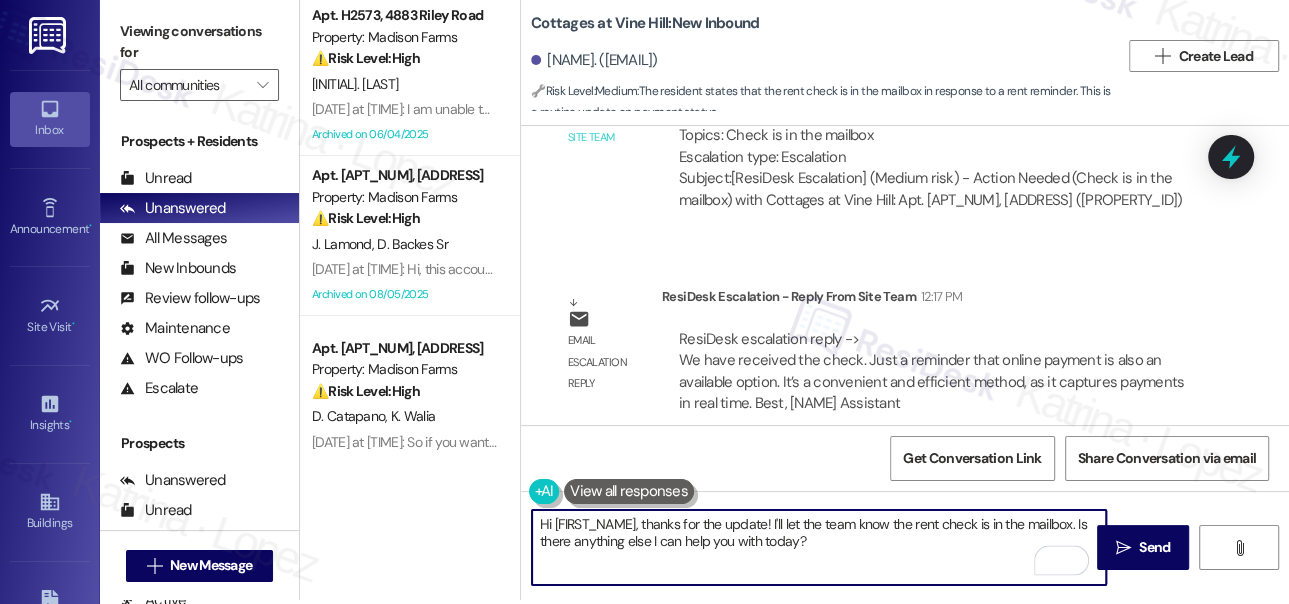 drag, startPoint x: 877, startPoint y: 545, endPoint x: 644, endPoint y: 517, distance: 234.67638 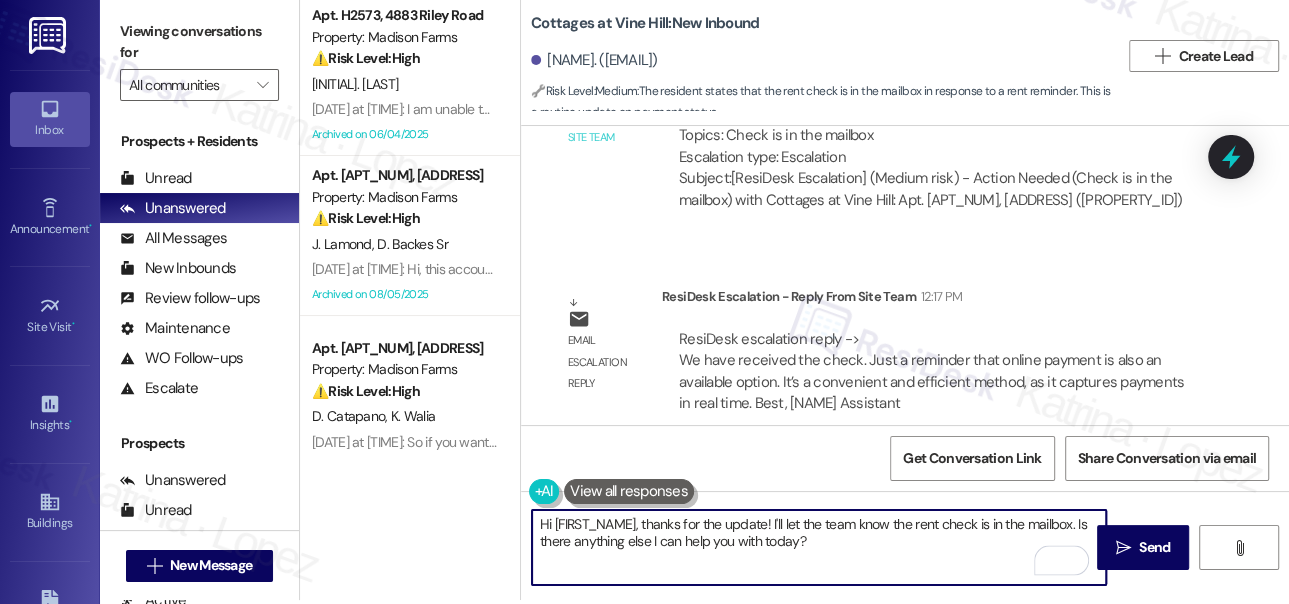 click on "Hi {{first_name}}, thanks for the update! I'll let the team know the rent check is in the mailbox. Is there anything else I can help you with today?" at bounding box center (819, 547) 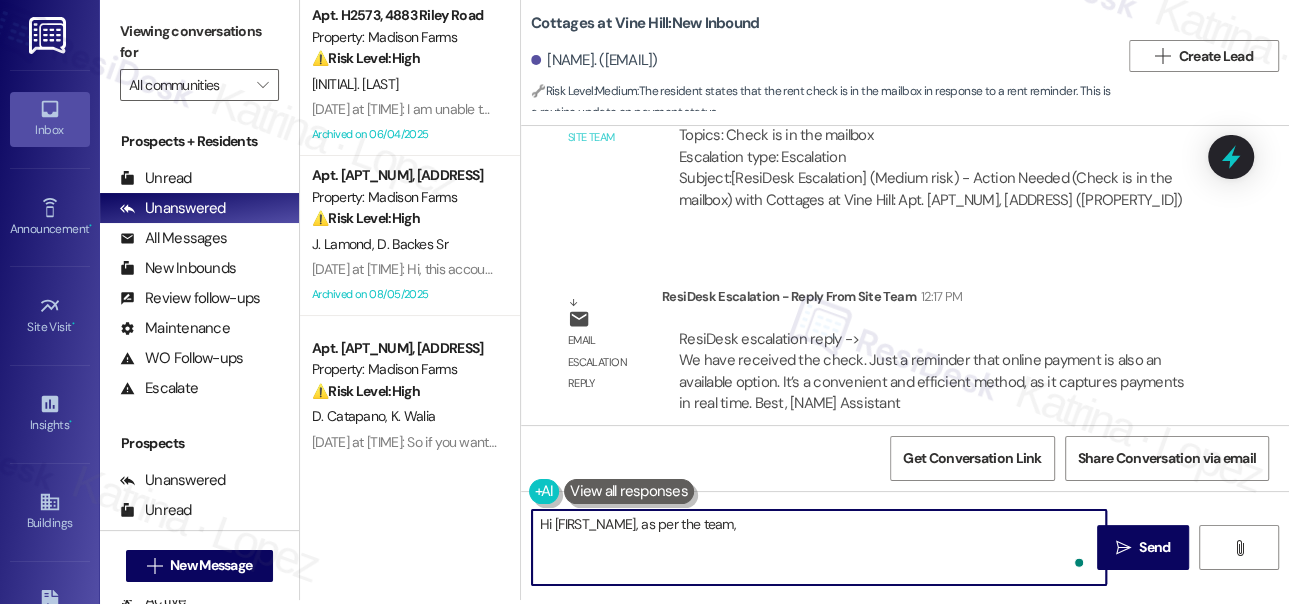 paste on "We have received the check. Just a reminder that online payment is also an available option. It's a convenient and efficient method, as it captures payments in real time." 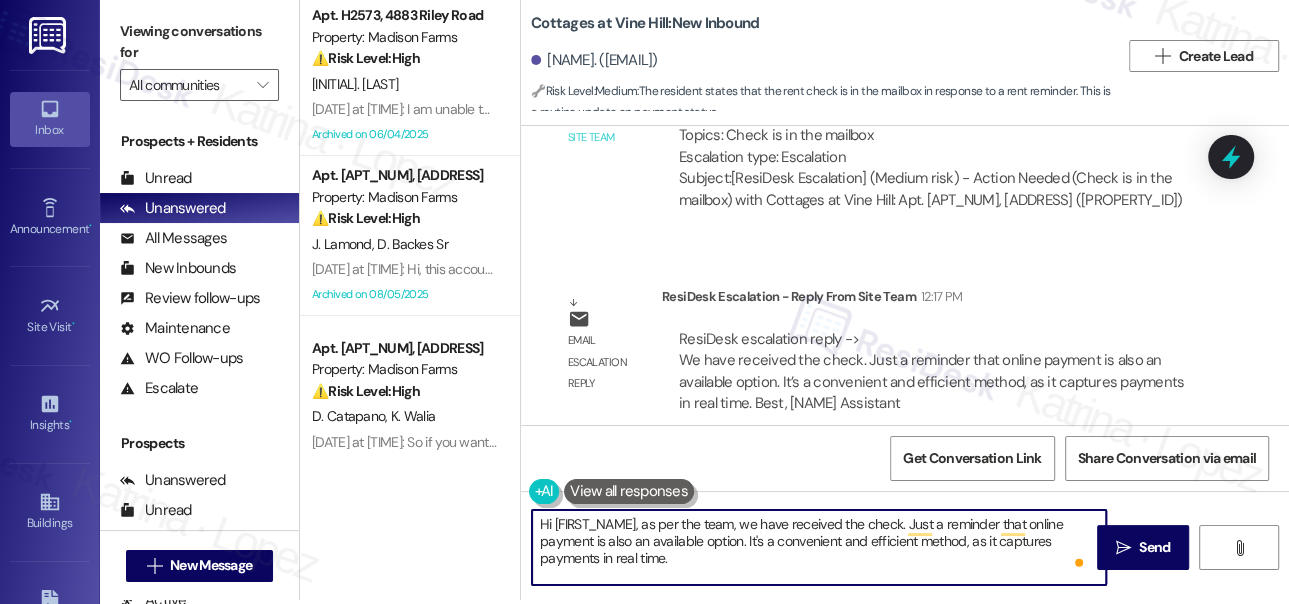 click on "Hi {{first_name}}, as per the team, we have received the check. Just a reminder that online payment is also an available option. It's a convenient and efficient method, as it captures payments in real time." at bounding box center (819, 547) 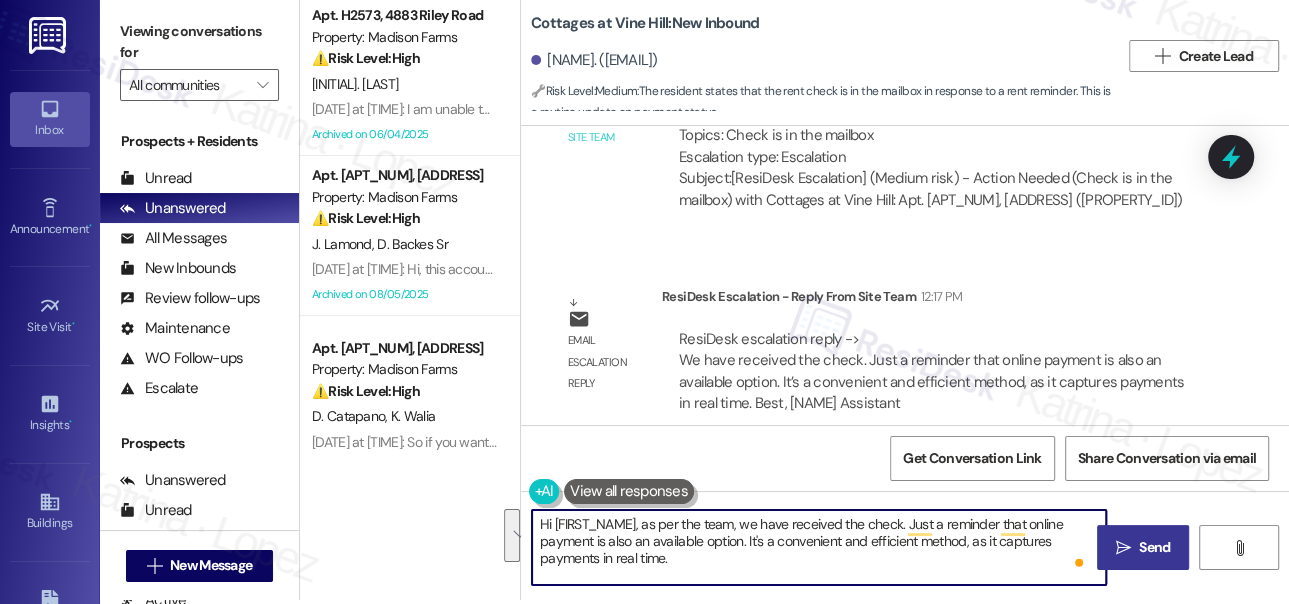 type on "Hi {{first_name}}, as per the team, we have received the check. Just a reminder that online payment is also an available option. It's a convenient and efficient method, as it captures payments in real time." 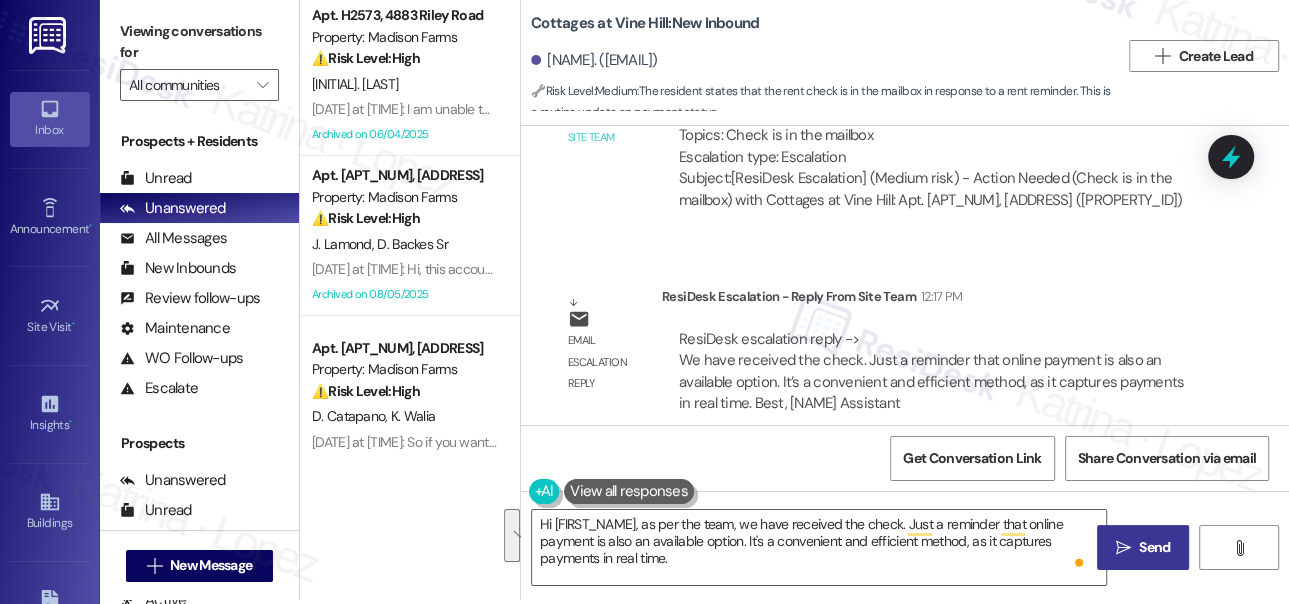 click on " Send" at bounding box center [1143, 547] 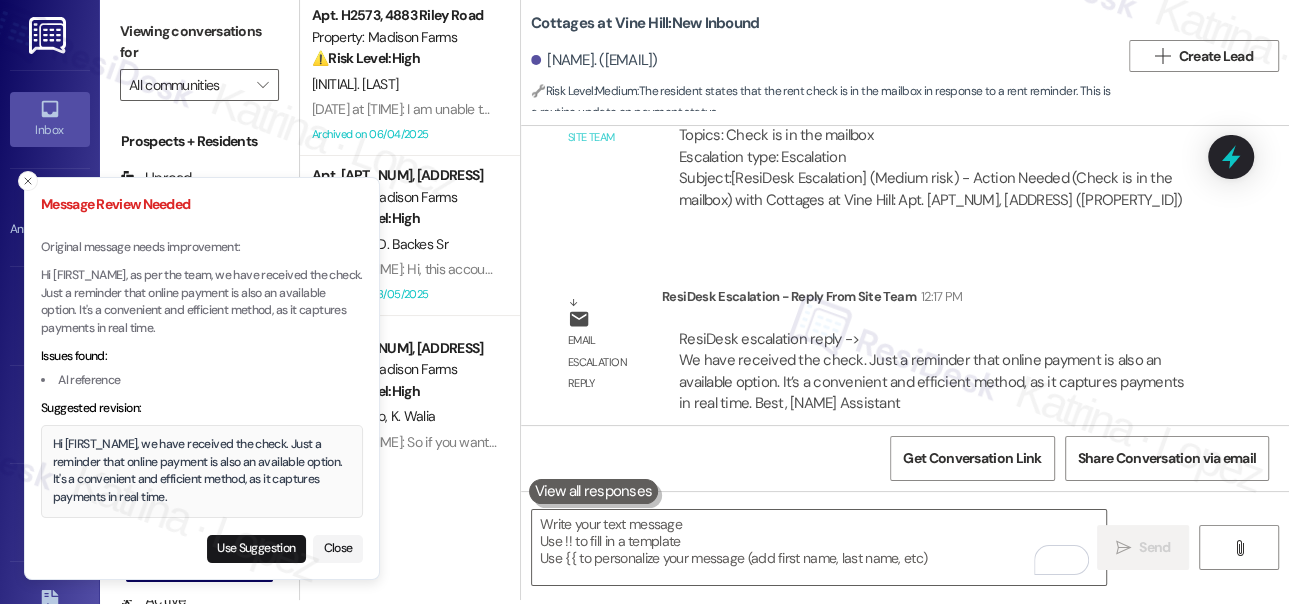 click on "Hi {{first_name}}, we have received the check. Just a reminder that online payment is also an available option. It's a convenient and efficient method, as it captures payments in real time." at bounding box center (202, 471) 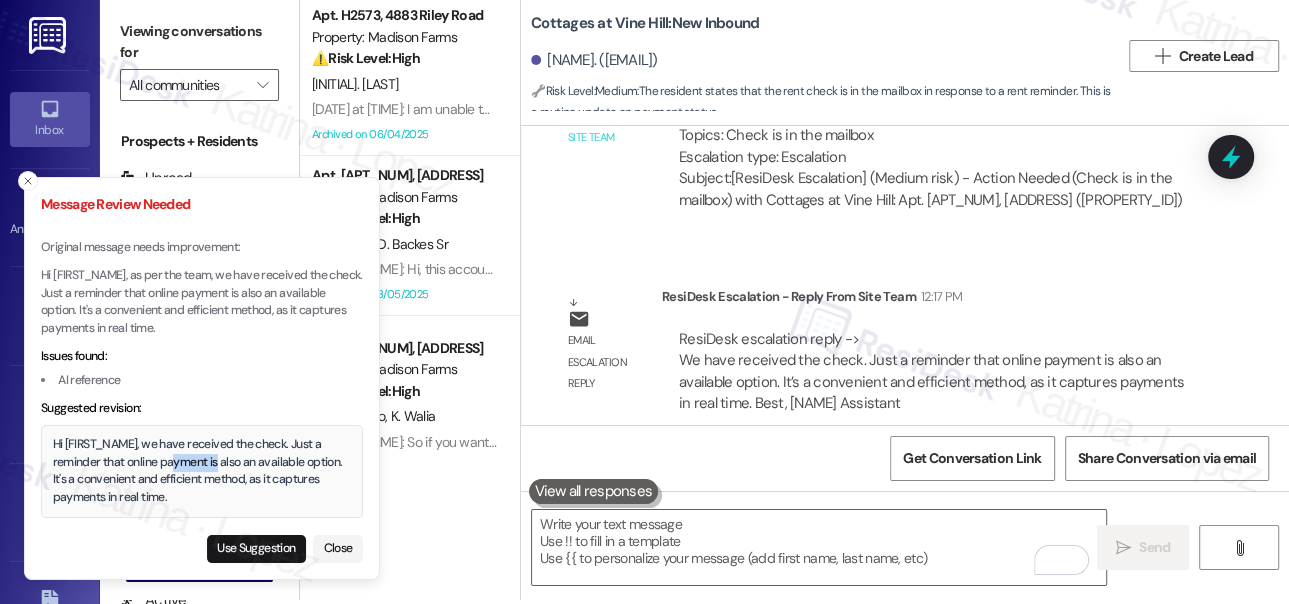 click on "Hi {{first_name}}, we have received the check. Just a reminder that online payment is also an available option. It's a convenient and efficient method, as it captures payments in real time." at bounding box center (202, 471) 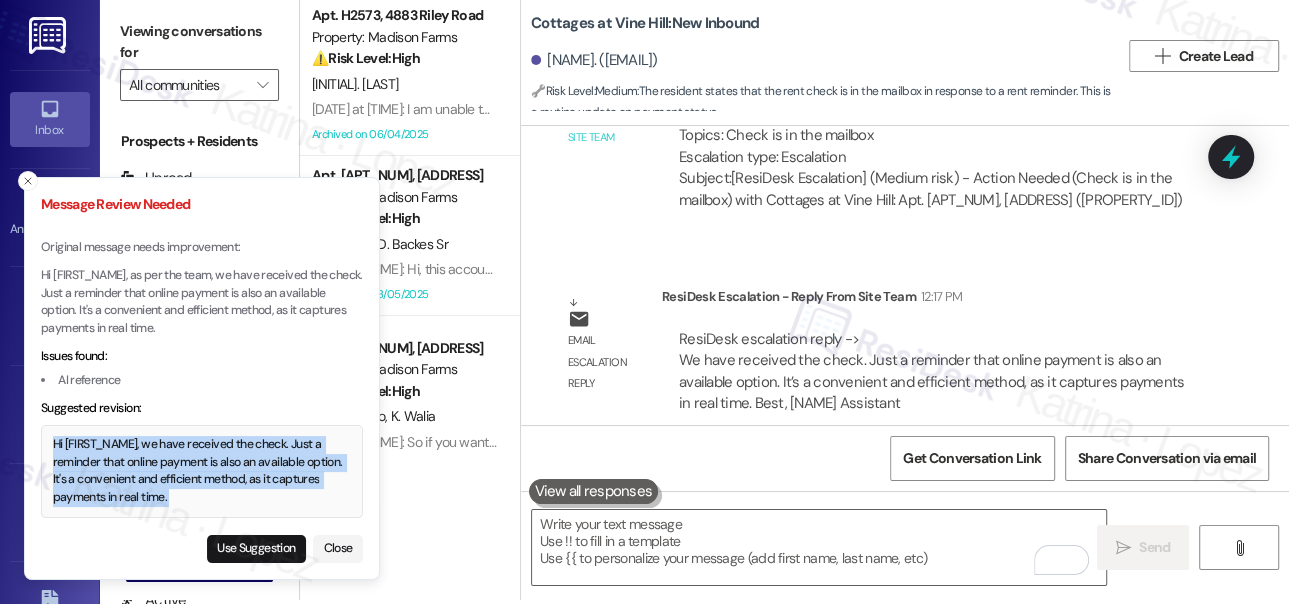 click on "Hi {{first_name}}, we have received the check. Just a reminder that online payment is also an available option. It's a convenient and efficient method, as it captures payments in real time." at bounding box center (202, 471) 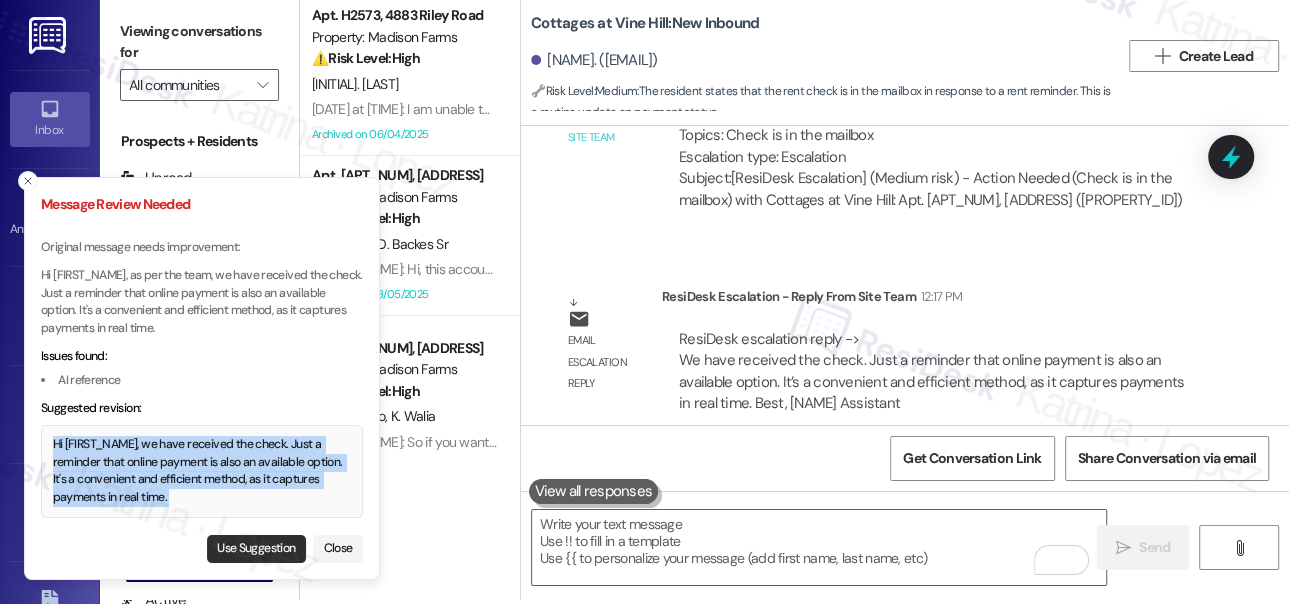 click on "Use Suggestion" at bounding box center (256, 549) 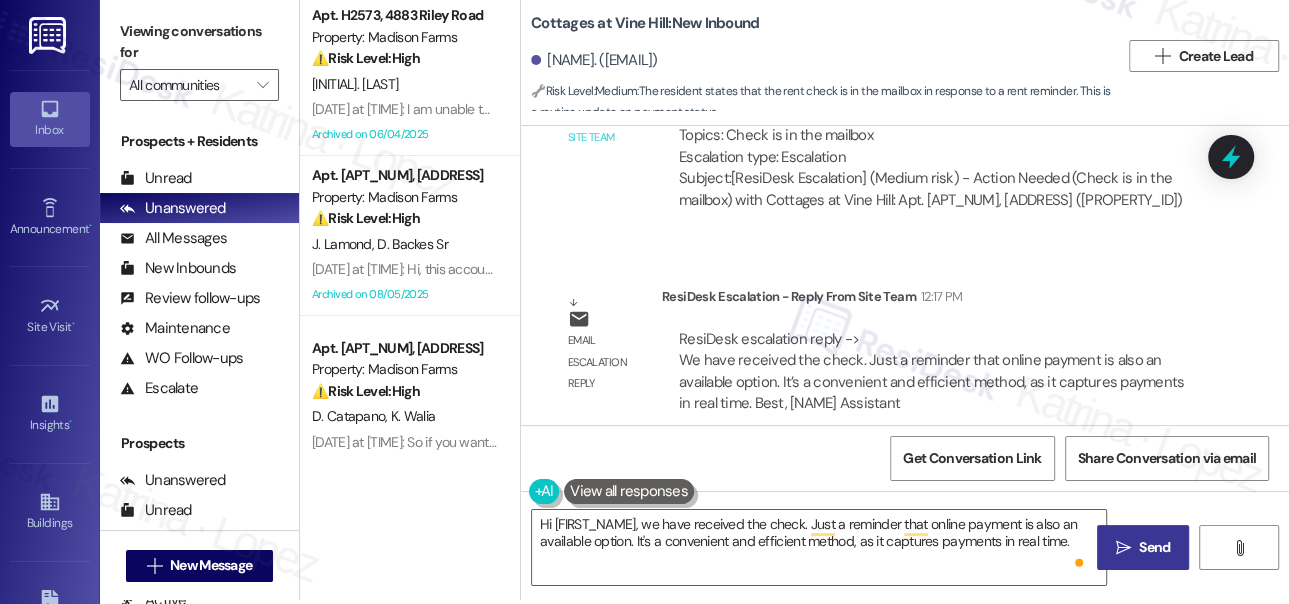 click on "" at bounding box center (1123, 548) 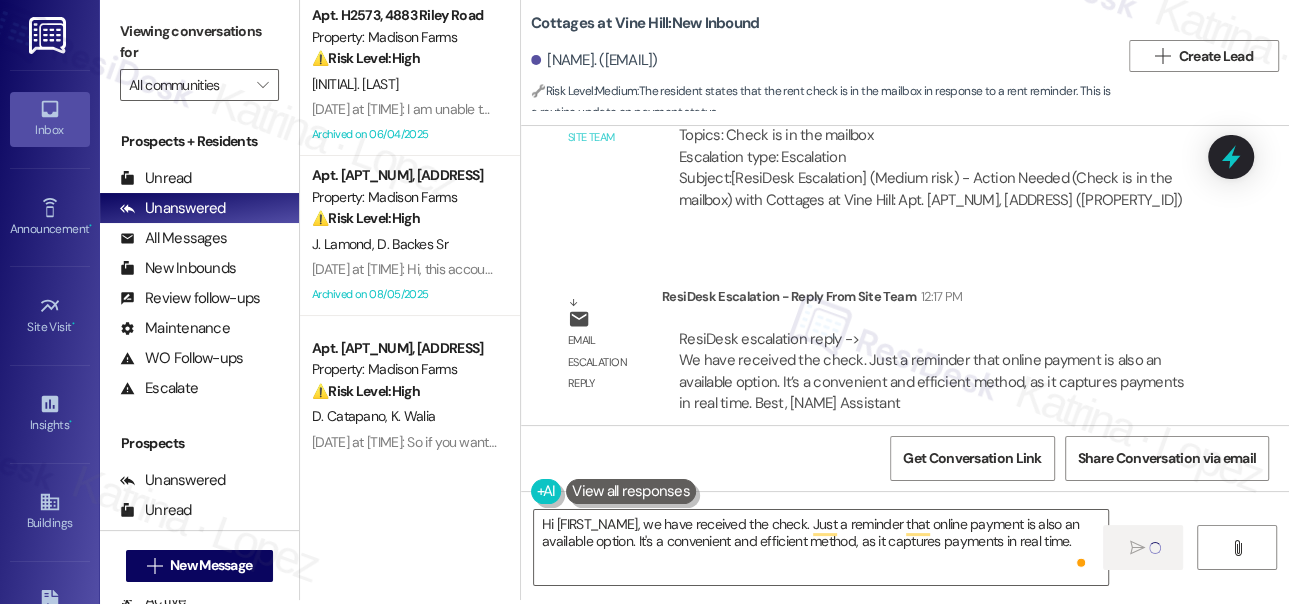 type 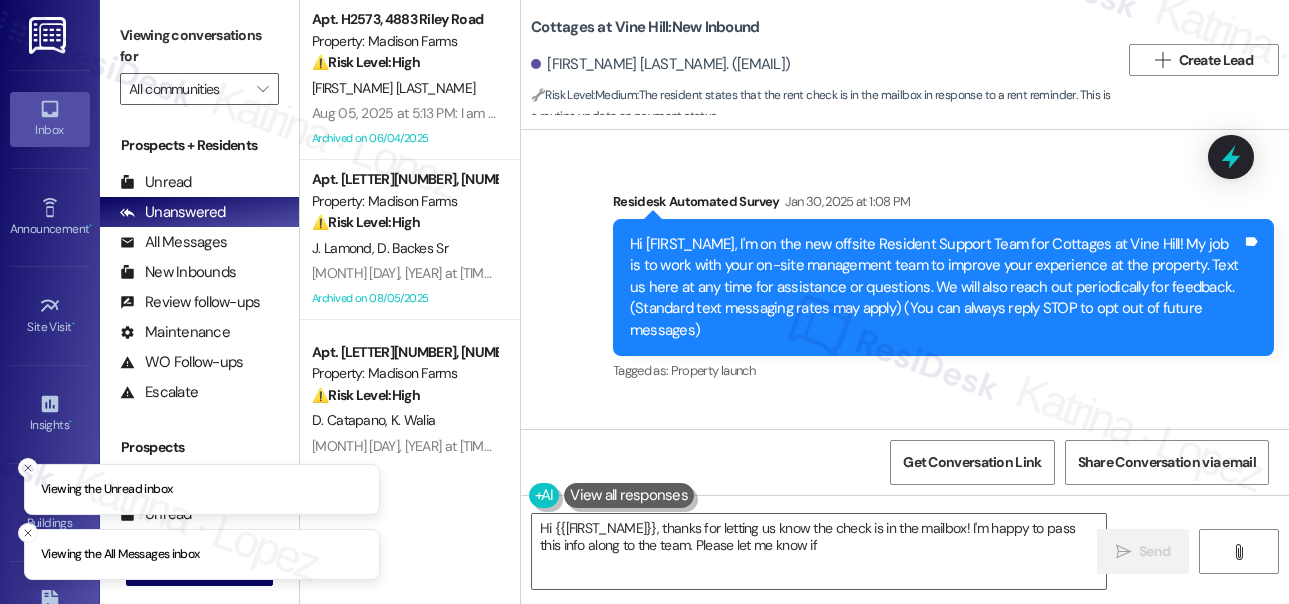 scroll, scrollTop: 0, scrollLeft: 0, axis: both 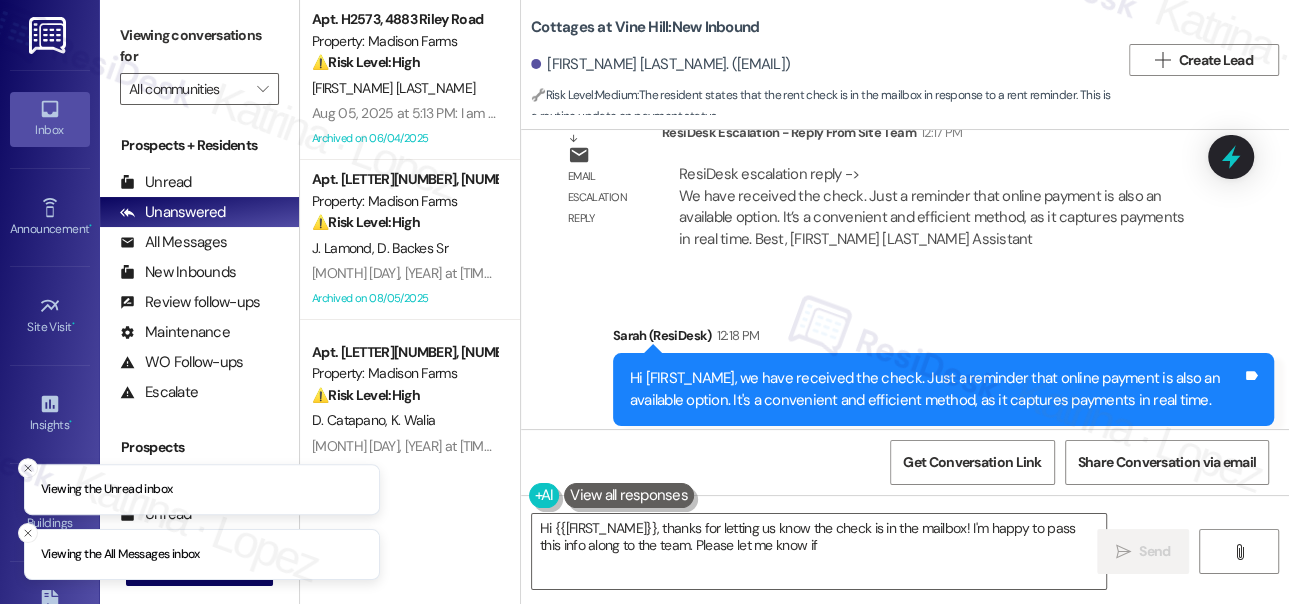click on "Hi [FIRST_NAME], we have received the check. Just a reminder that online payment is also an available option. It's a convenient and efficient method, as it captures payments in real time." at bounding box center (936, 389) 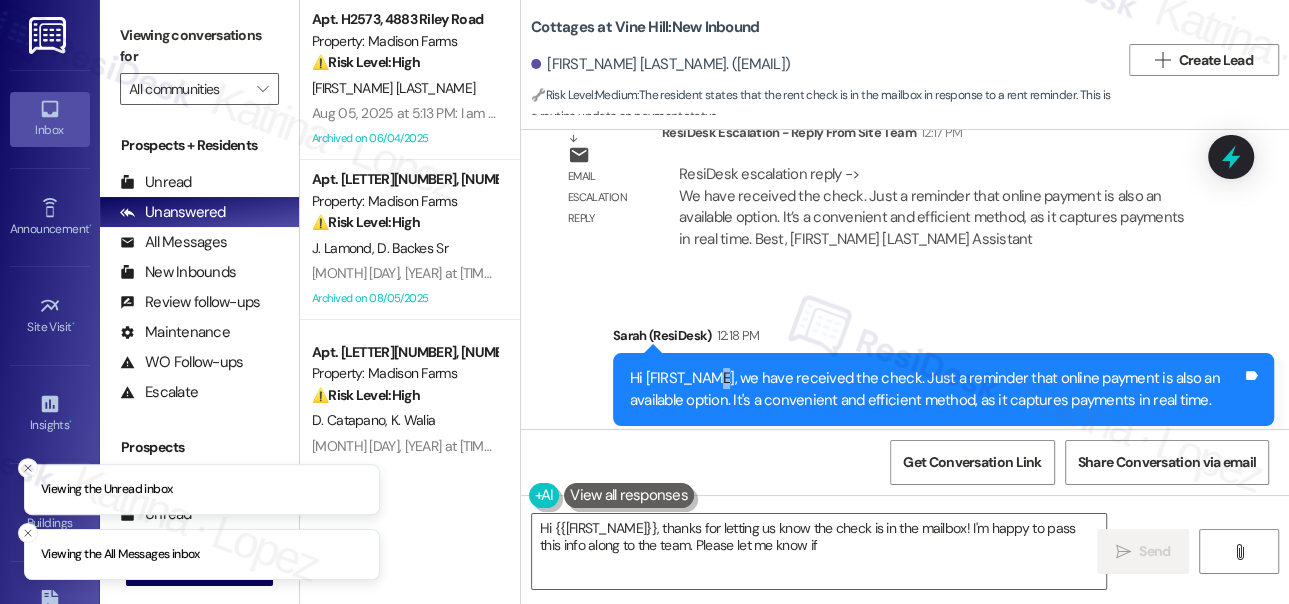 click on "Hi [FIRST_NAME], we have received the check. Just a reminder that online payment is also an available option. It's a convenient and efficient method, as it captures payments in real time." at bounding box center (936, 389) 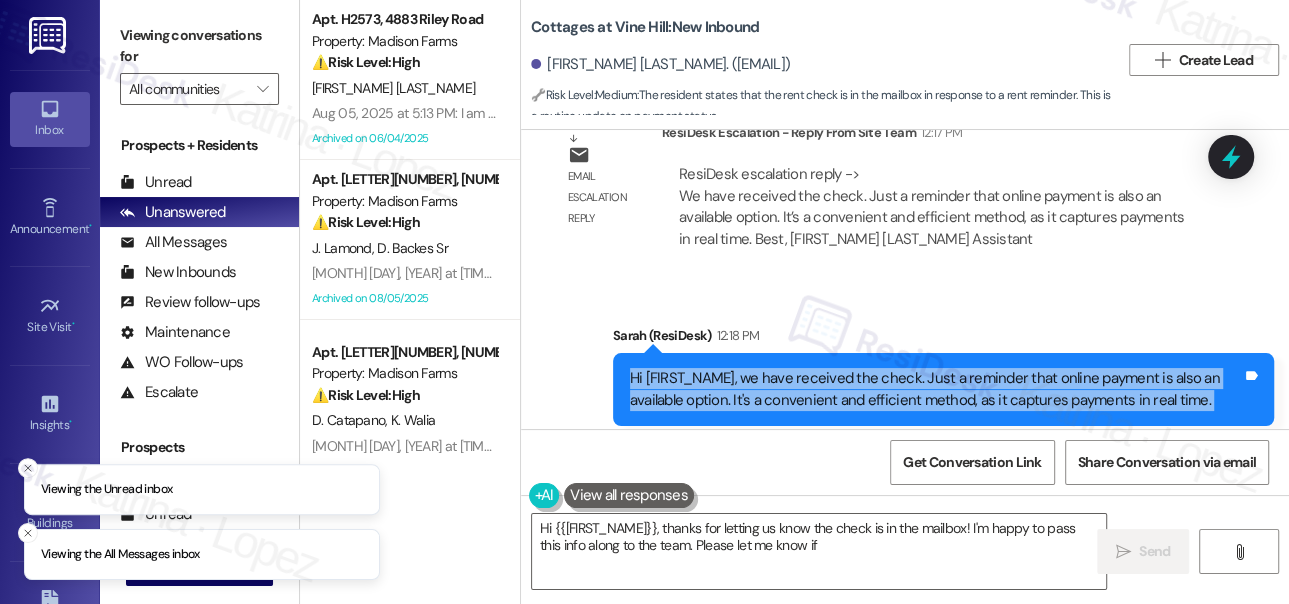 click on "Hi [FIRST_NAME], we have received the check. Just a reminder that online payment is also an available option. It's a convenient and efficient method, as it captures payments in real time." at bounding box center [936, 389] 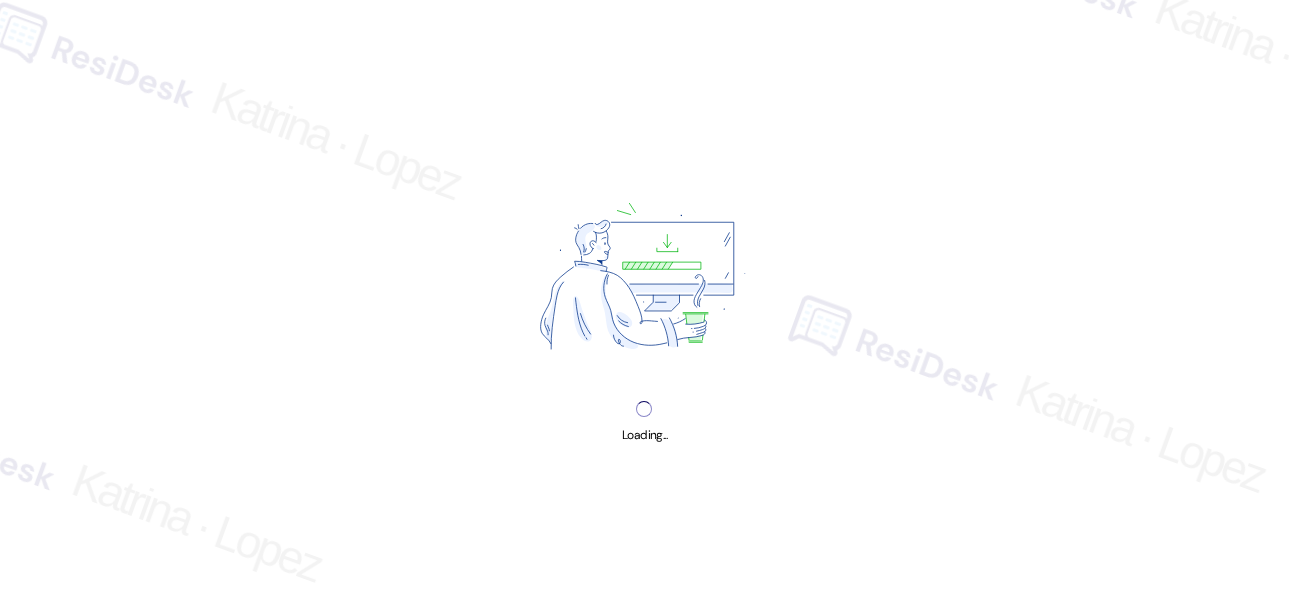 scroll, scrollTop: 0, scrollLeft: 0, axis: both 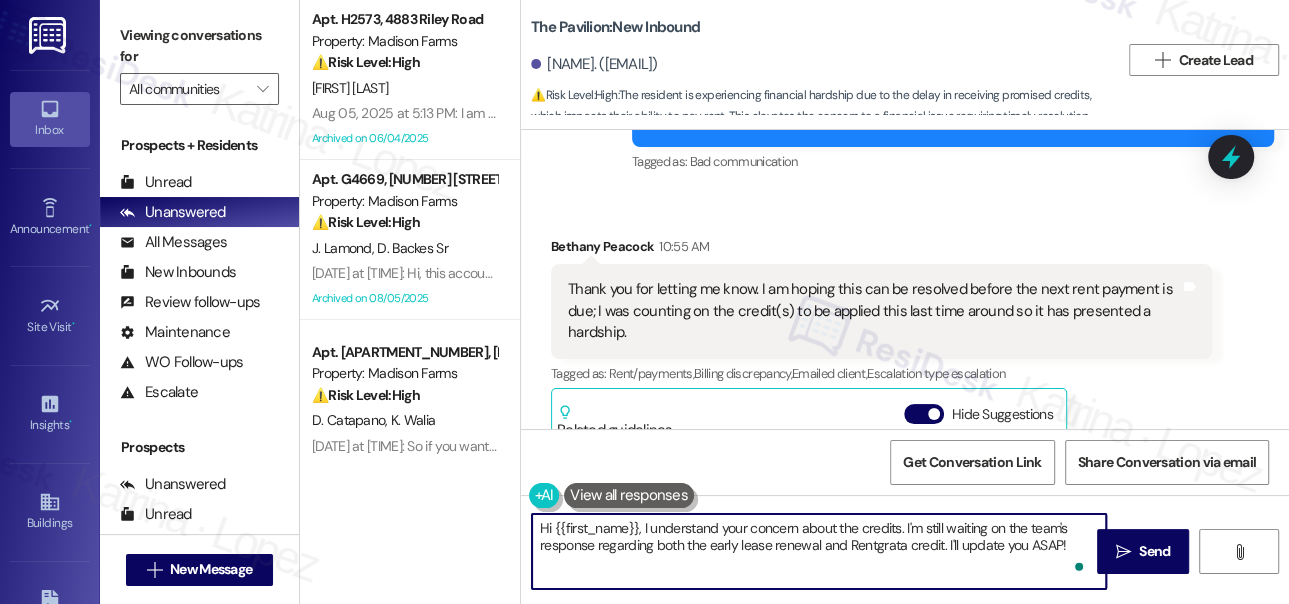 drag, startPoint x: 1061, startPoint y: 556, endPoint x: 642, endPoint y: 514, distance: 421.09976 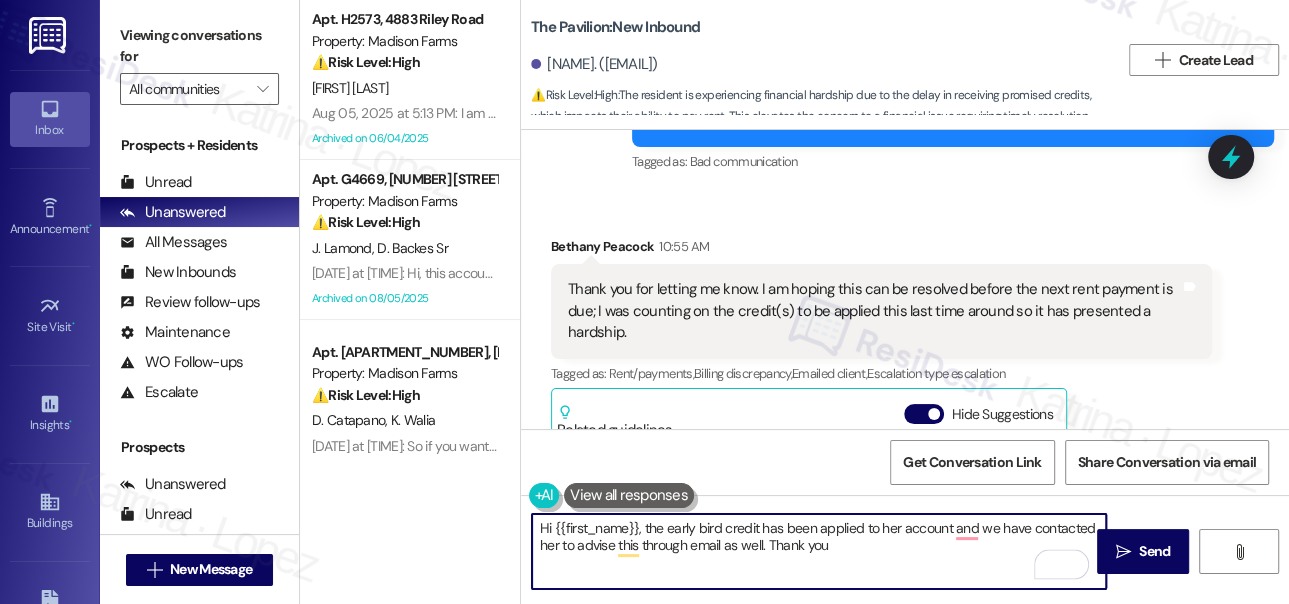 click on "Hi {{first_name}},  the early bird credit has been applied to her account and we have contacted her to advise this through email as well. Thank you" at bounding box center [819, 551] 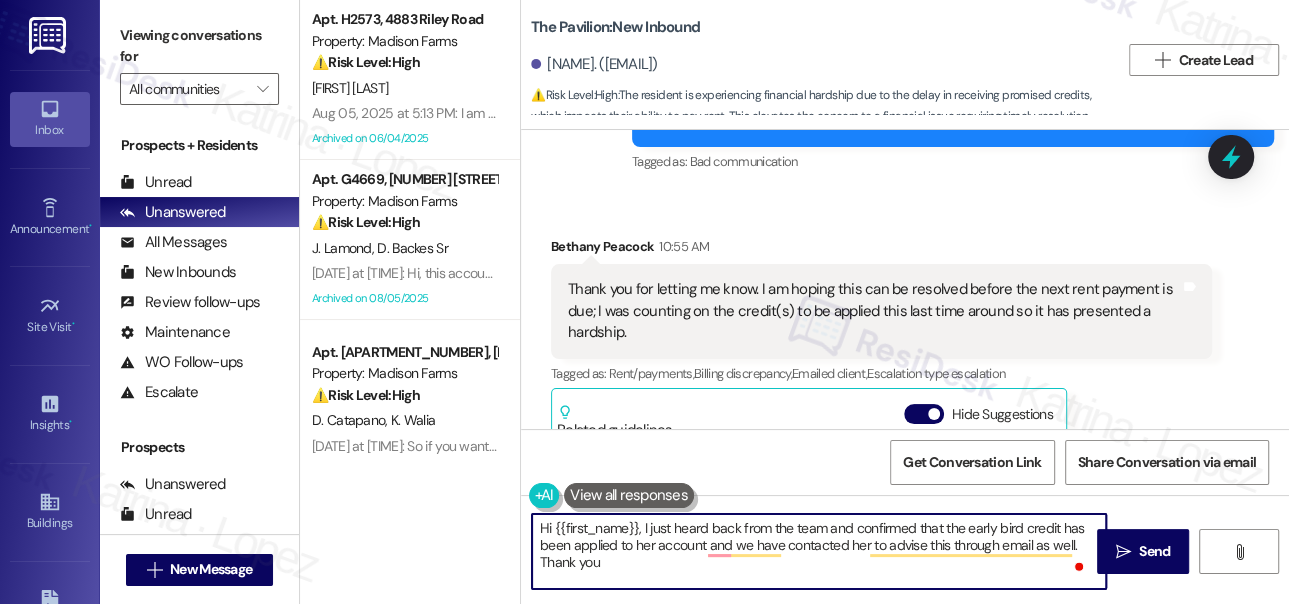 click on "Hi {{first_name}}, I just heard back from the team and confirmed that the early bird credit has been applied to her account and we have contacted her to advise this through email as well. Thank you" at bounding box center (819, 551) 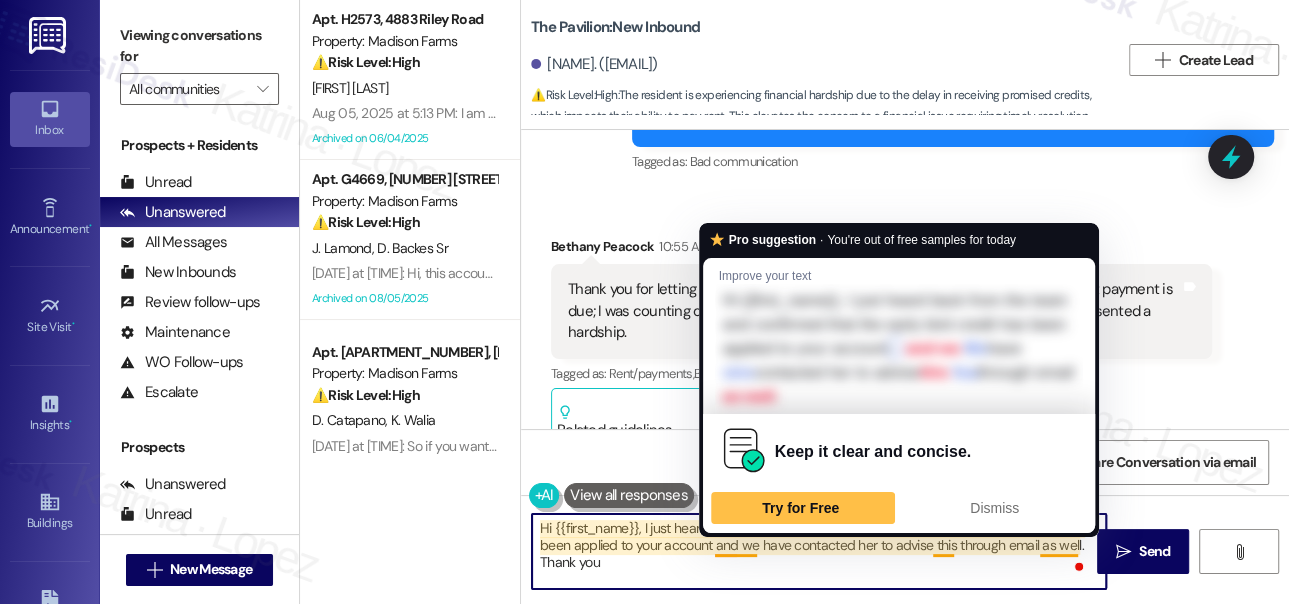click on "Hi {{first_name}}, I just heard back from the team and confirmed that the early bird credit has been applied to your account and we have contacted her to advise this through email as well. Thank you" at bounding box center [819, 551] 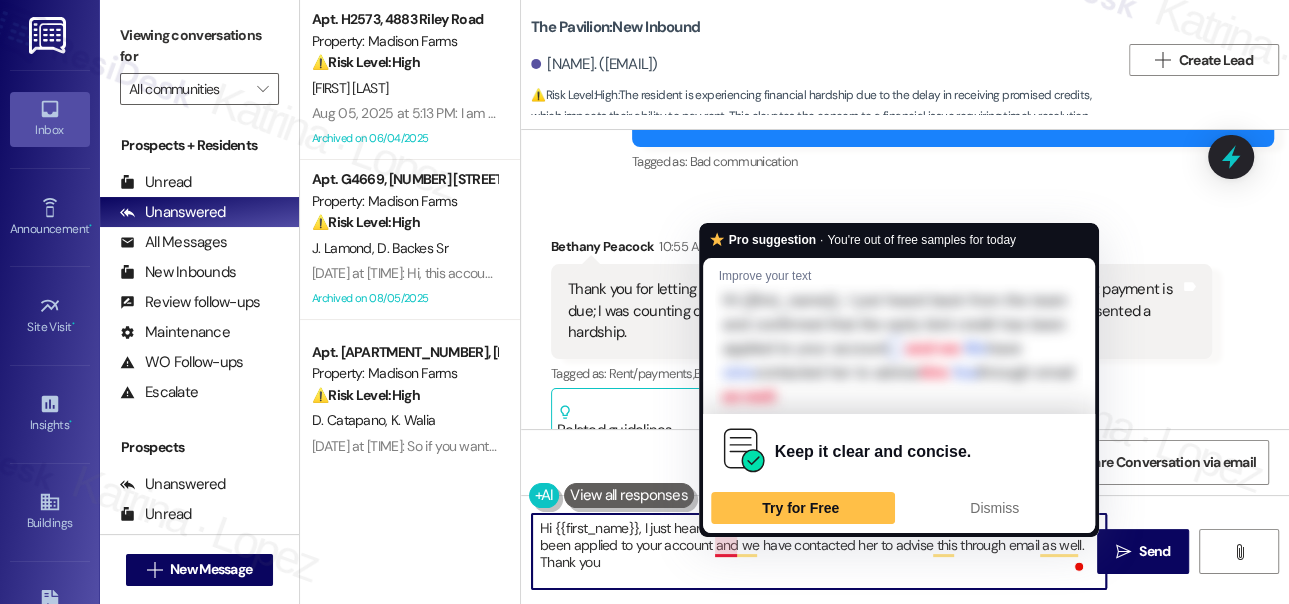 click on "Hi {{first_name}}, I just heard back from the team and confirmed that the early bird credit has been applied to your account and we have contacted her to advise this through email as well. Thank you" at bounding box center [819, 551] 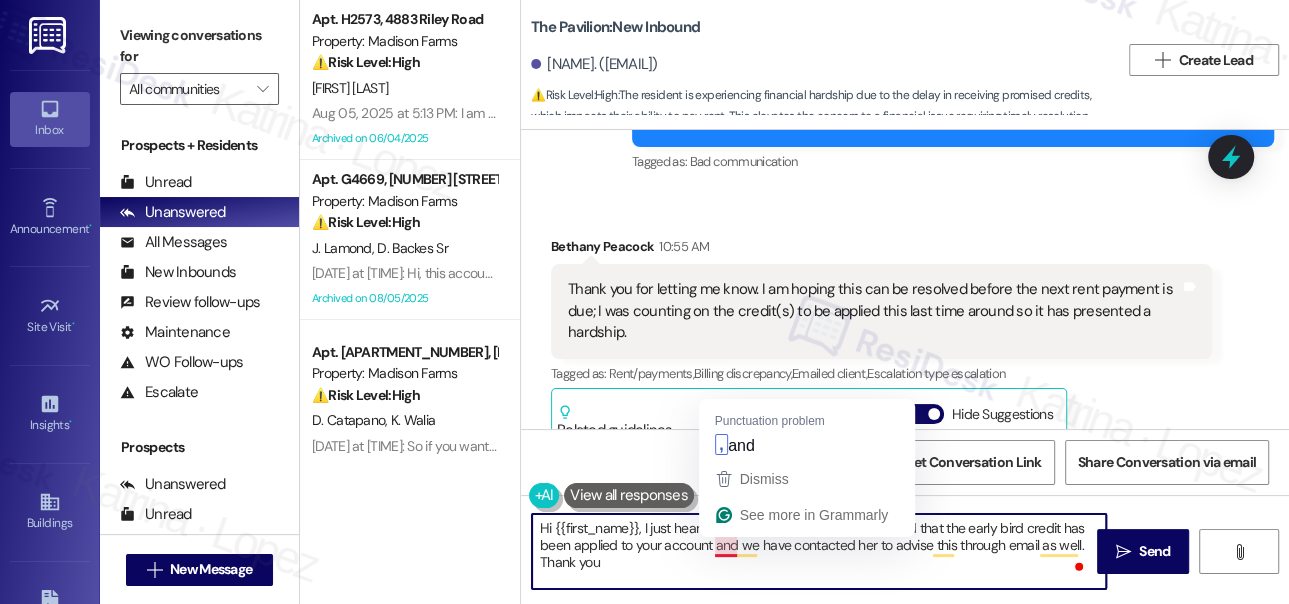 click on "Hi {{first_name}}, I just heard back from the team and confirmed that the early bird credit has been applied to your account and we have contacted her to advise this through email as well. Thank you" at bounding box center (819, 551) 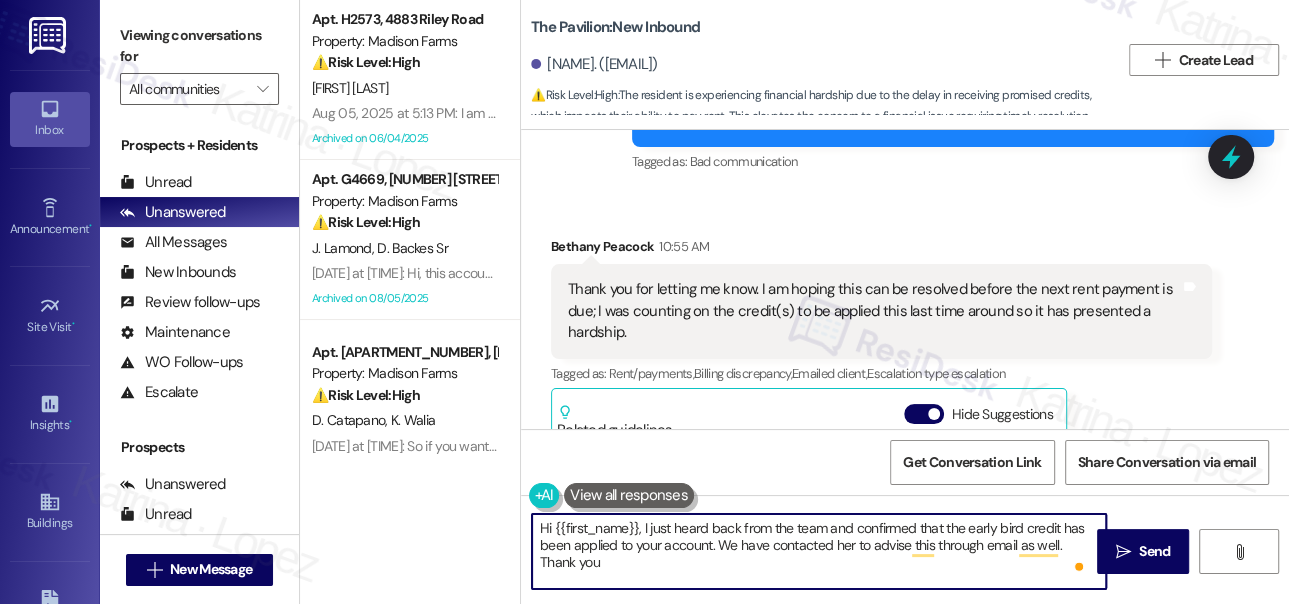 click on "Hi {{first_name}}, I just heard back from the team and confirmed that the early bird credit has been applied to your account. We have contacted her to advise this through email as well. Thank you" at bounding box center (819, 551) 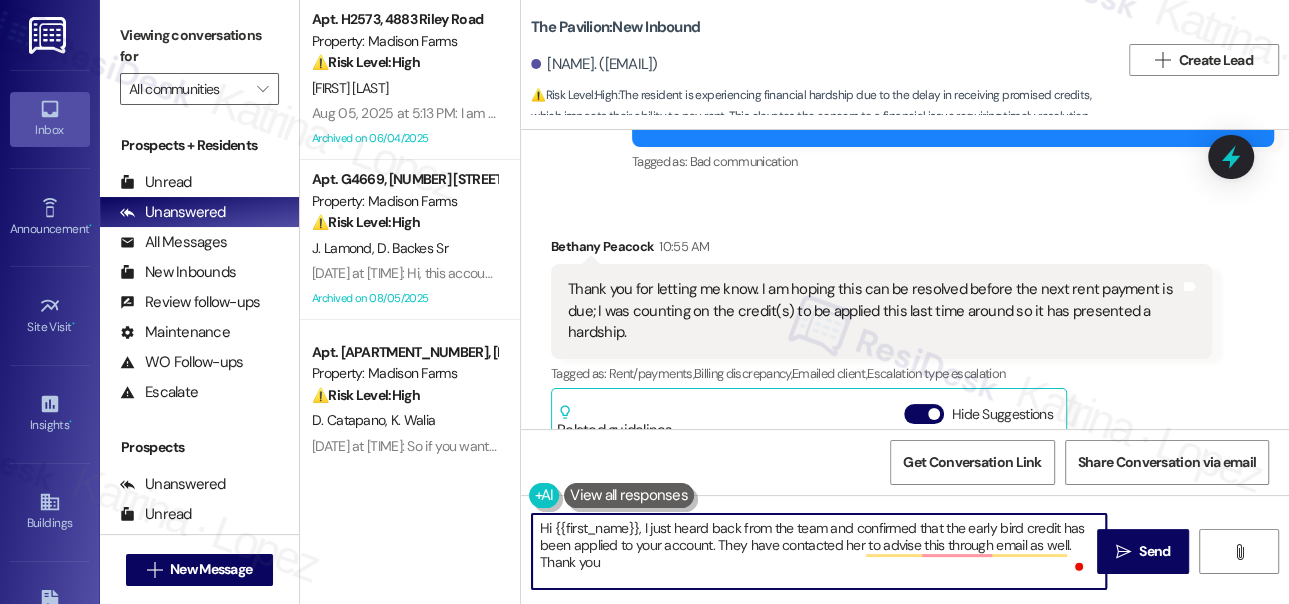 click on "Hi {{first_name}}, I just heard back from the team and confirmed that the early bird credit has been applied to your account. They have contacted her to advise this through email as well. Thank you" at bounding box center [819, 551] 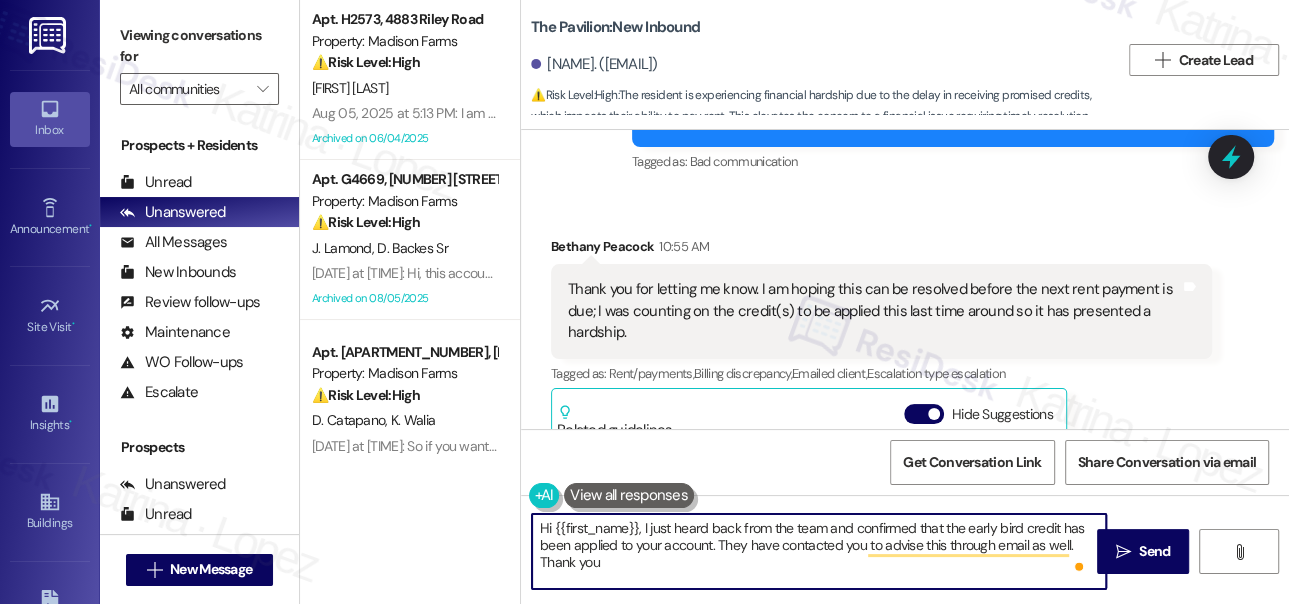 click on "Hi {{first_name}}, I just heard back from the team and confirmed that the early bird credit has been applied to your account. They have contacted you to advise this through email as well. Thank you" at bounding box center [819, 551] 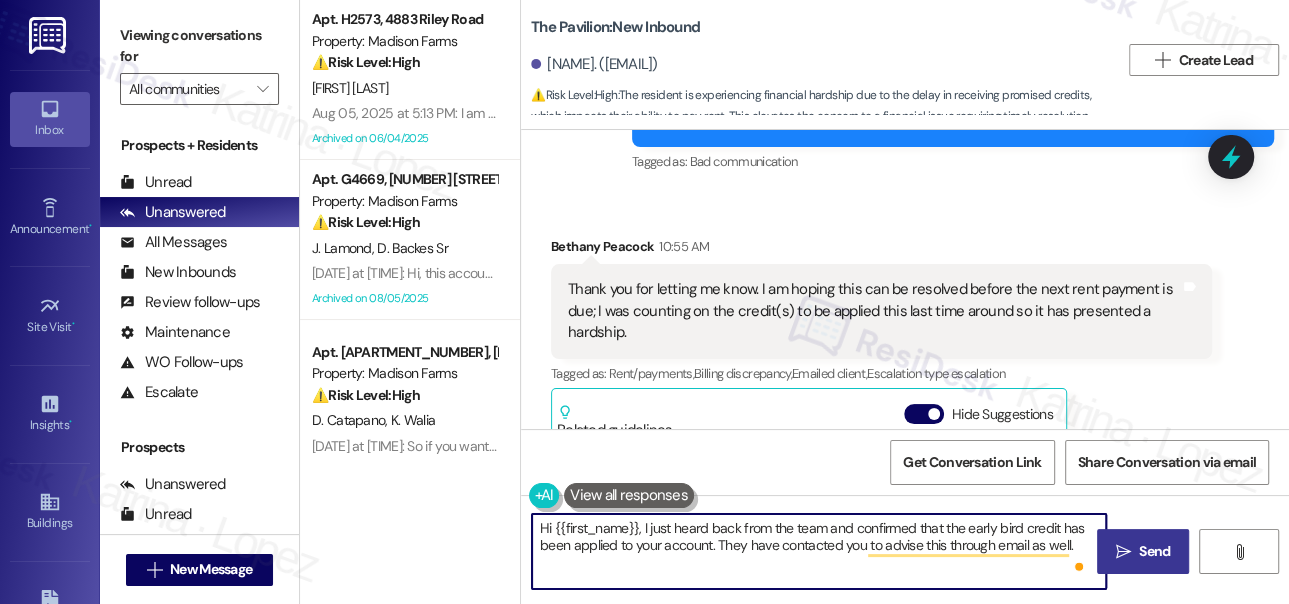 type on "Hi {{first_name}}, I just heard back from the team and confirmed that the early bird credit has been applied to your account. They have contacted you to advise this through email as well." 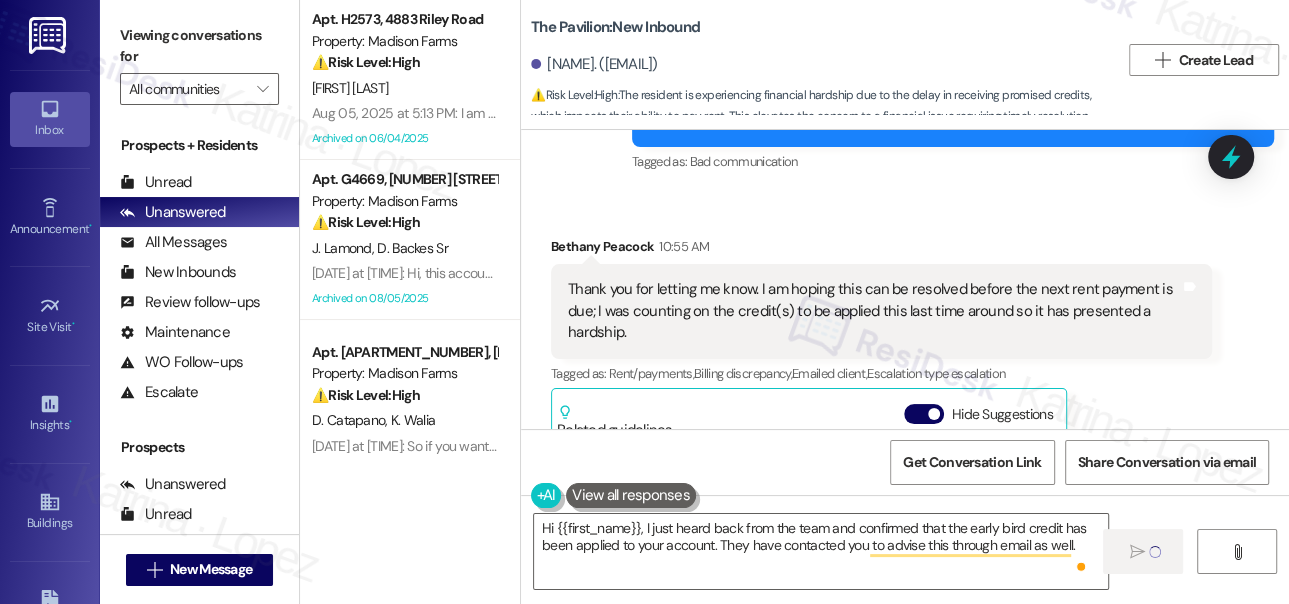 type 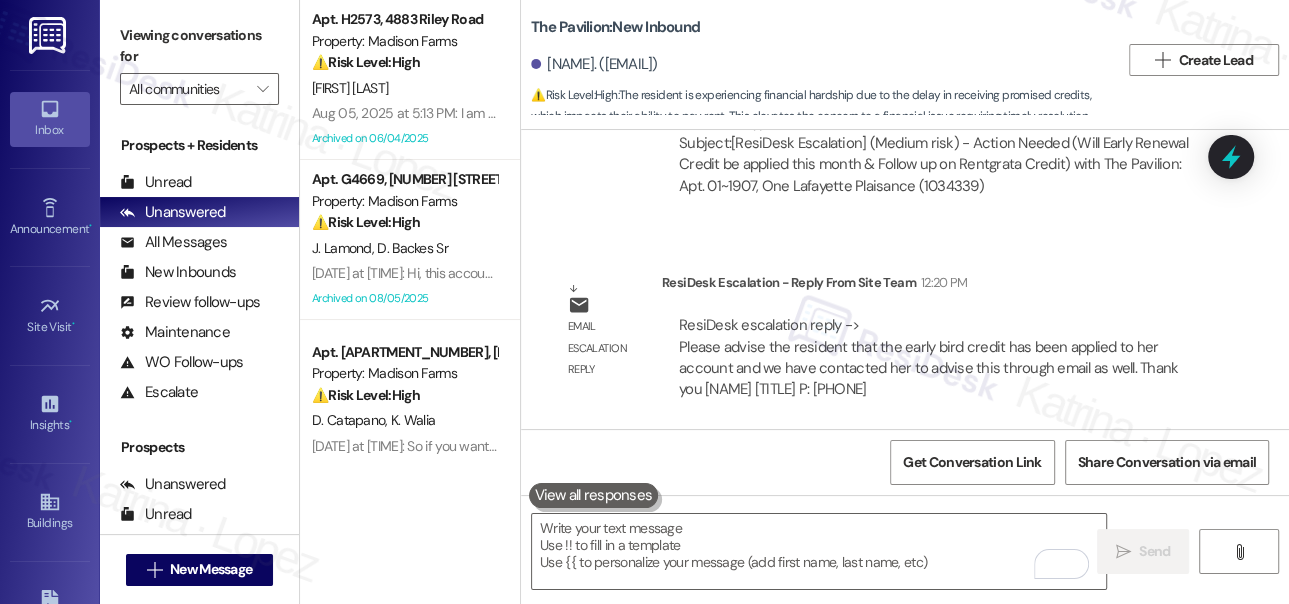 scroll, scrollTop: 9984, scrollLeft: 0, axis: vertical 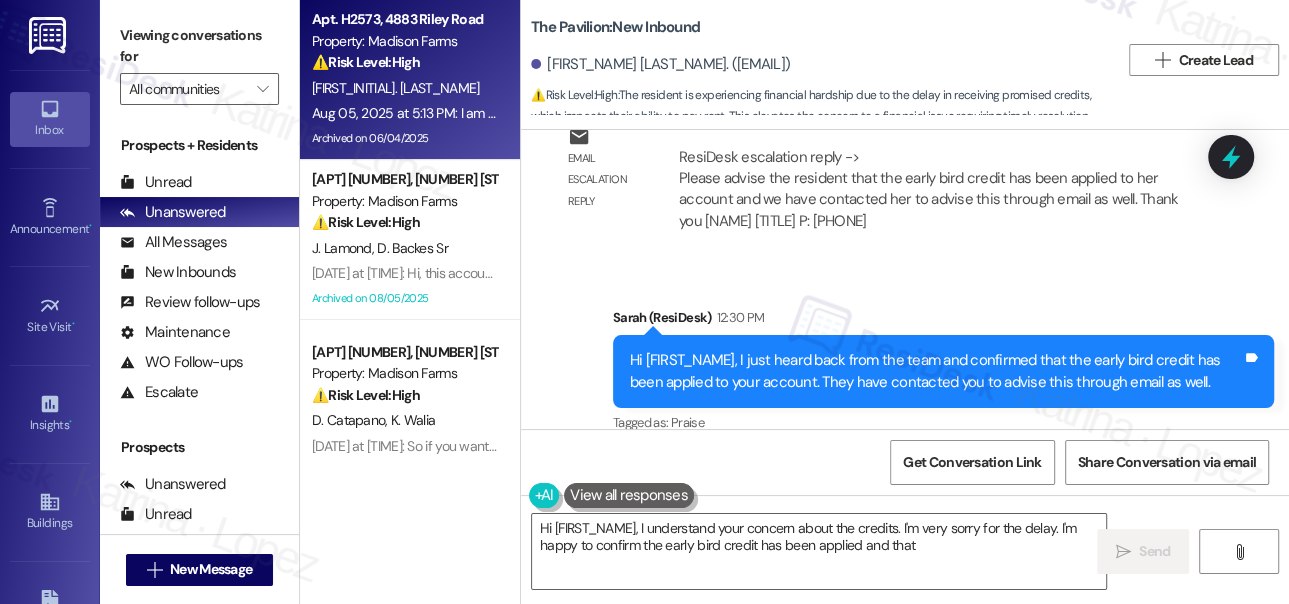 type on "Hi [FIRST_NAME], I understand your concern about the credits. I'm very sorry for the delay. I'm happy to confirm the early bird credit has been applied and that the" 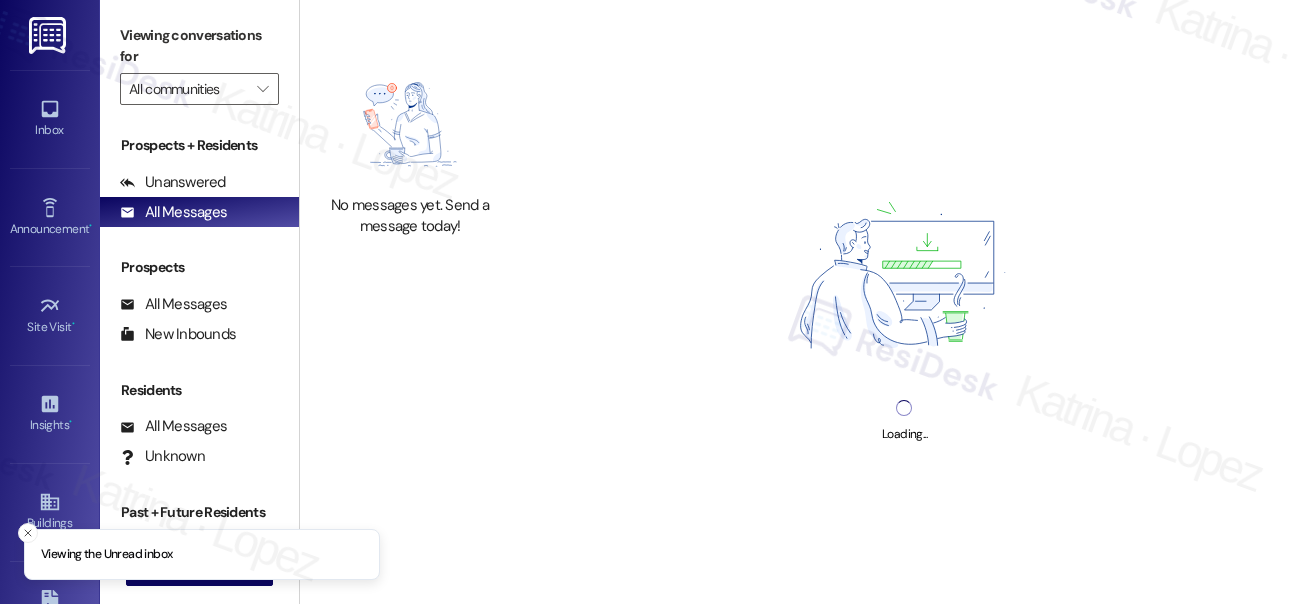 scroll, scrollTop: 0, scrollLeft: 0, axis: both 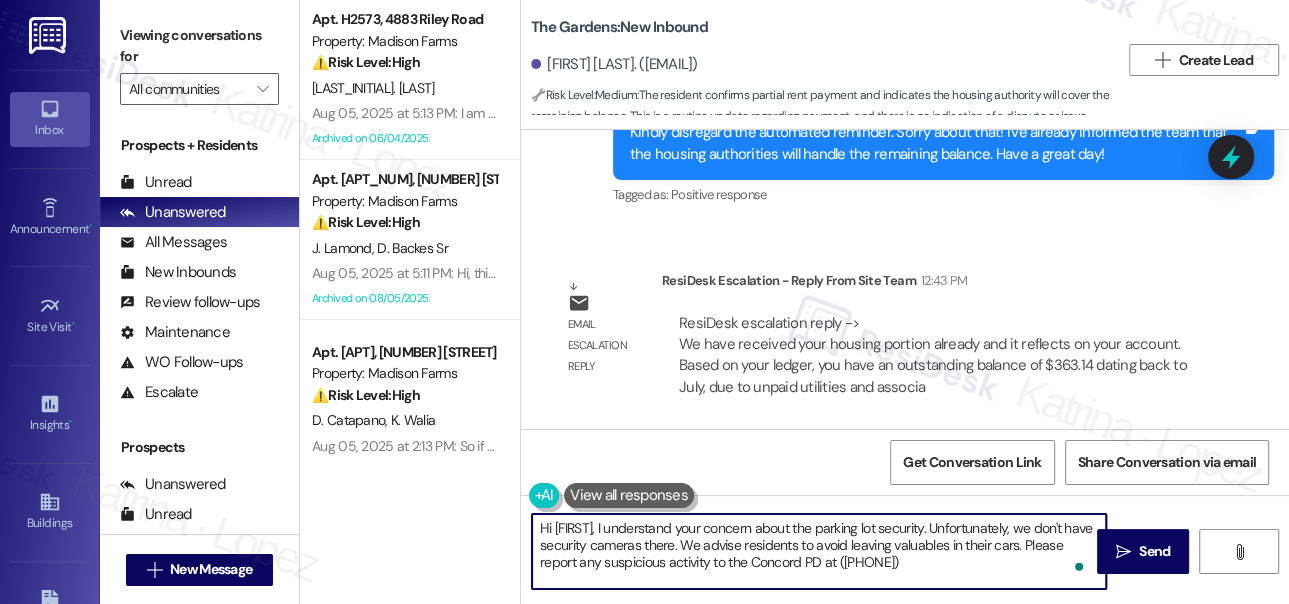 drag, startPoint x: 936, startPoint y: 567, endPoint x: 586, endPoint y: 530, distance: 351.9503 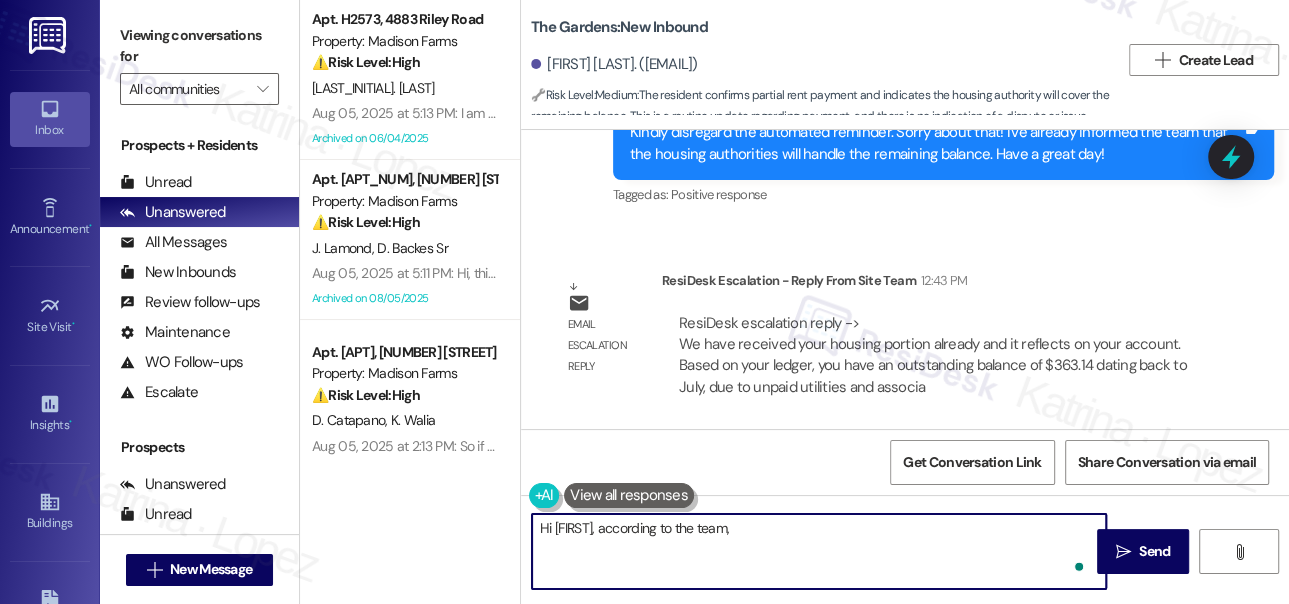 paste on "We have received your housing portion already and it reflects on your account. Based on your ledger, you have an outstanding balance of $363.14 dating back to [MONTH], due to unpaid utilities and associated late fees. These charges are your responsibility. A copy of your ledger will be sent to your email for your reference." 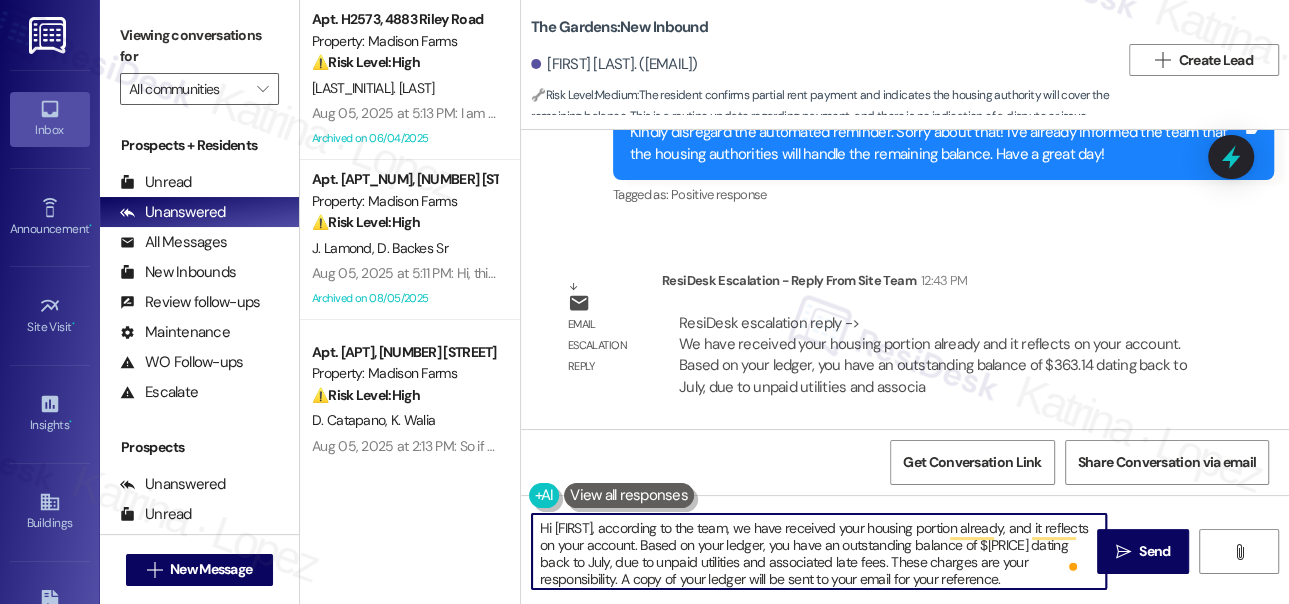scroll, scrollTop: 5, scrollLeft: 0, axis: vertical 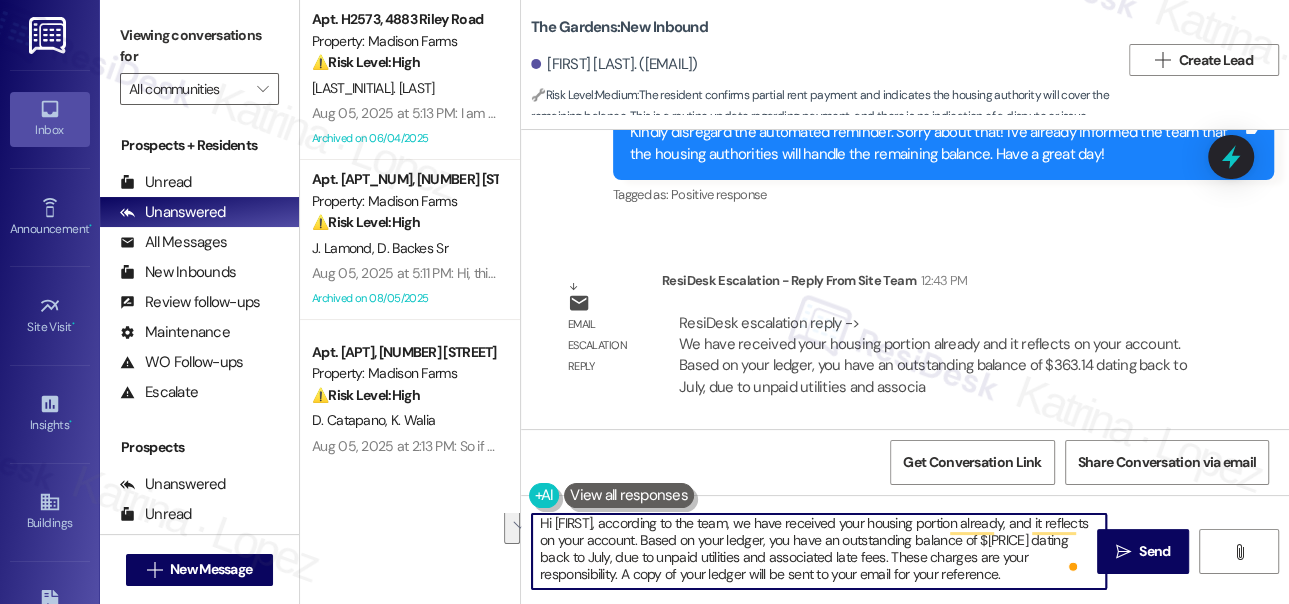 drag, startPoint x: 890, startPoint y: 556, endPoint x: 1016, endPoint y: 573, distance: 127.141655 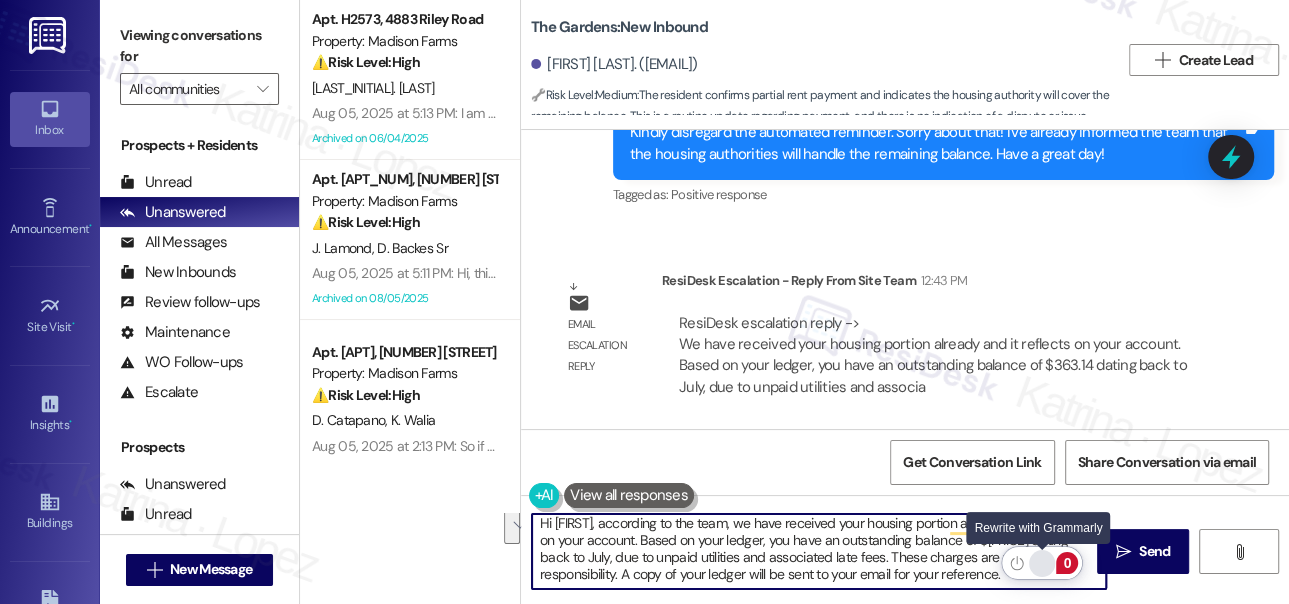 type on "Hi John, according to the team, we have received your housing portion already, and it reflects on your account. Based on your ledger, you have an outstanding balance of $363.14 dating back to July, due to unpaid utilities and associated late fees. These charges are your responsibility. A copy of your ledger will be sent to your email for your reference." 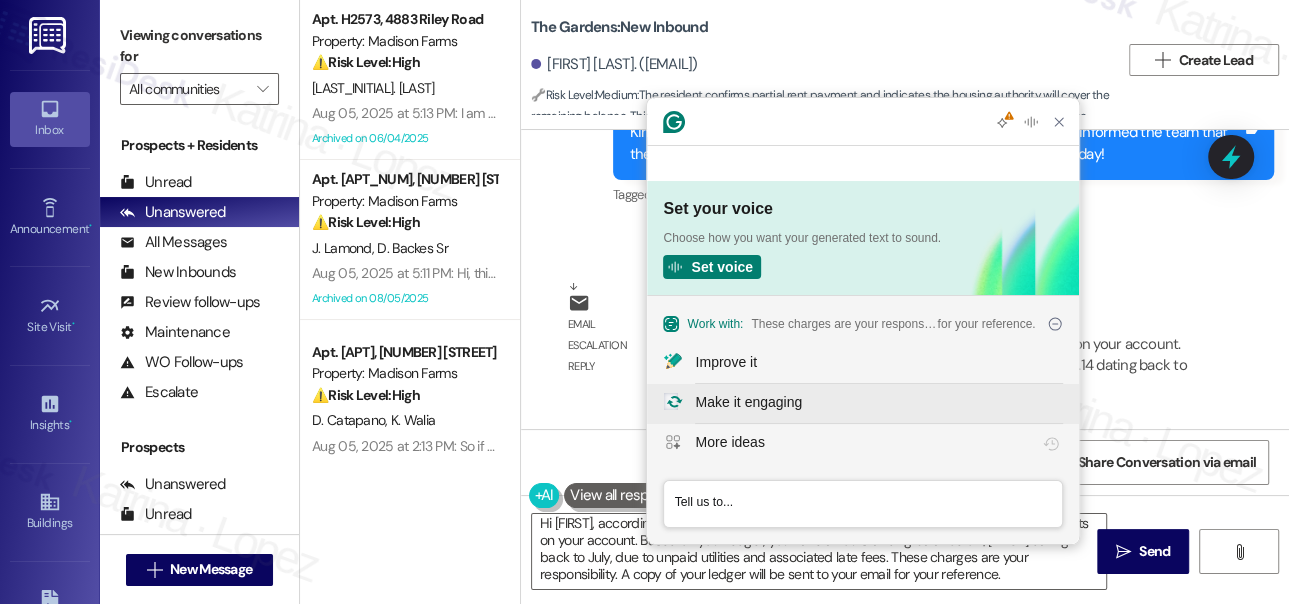 scroll, scrollTop: 0, scrollLeft: 0, axis: both 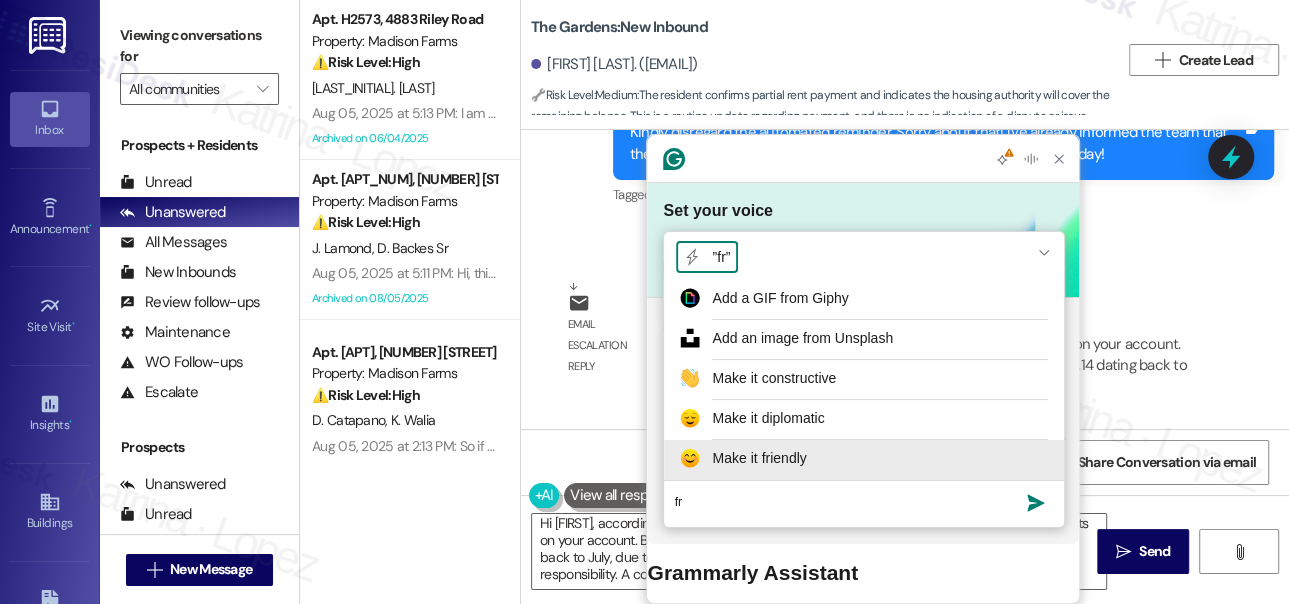 type on "fr" 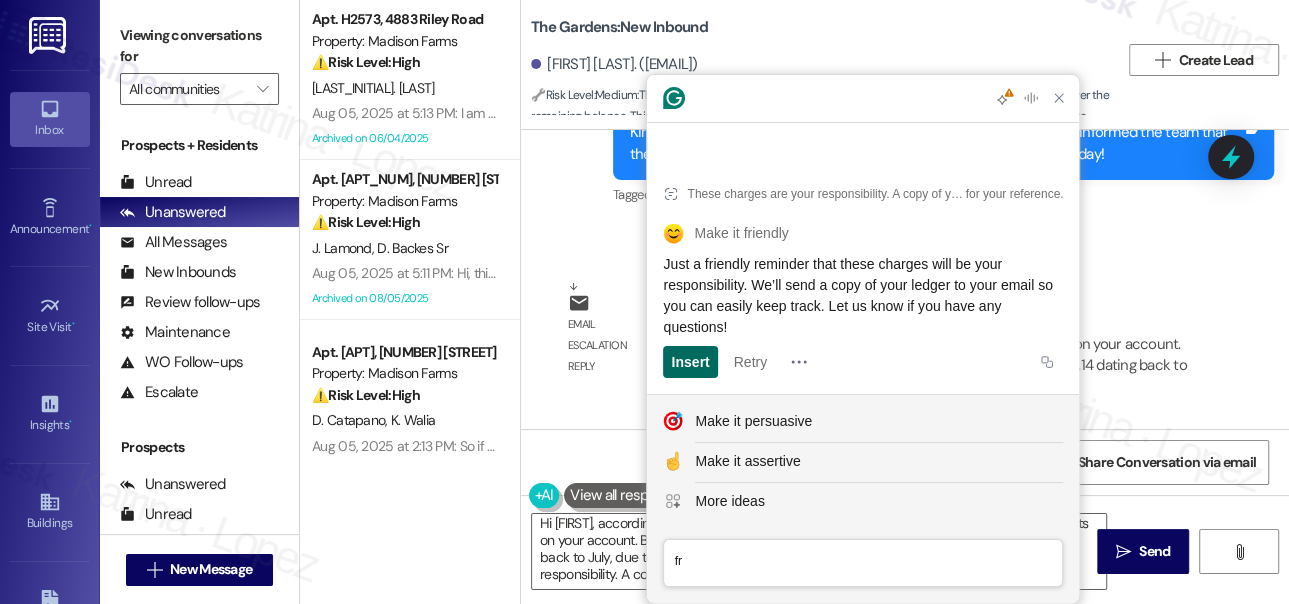 click on "Insert" 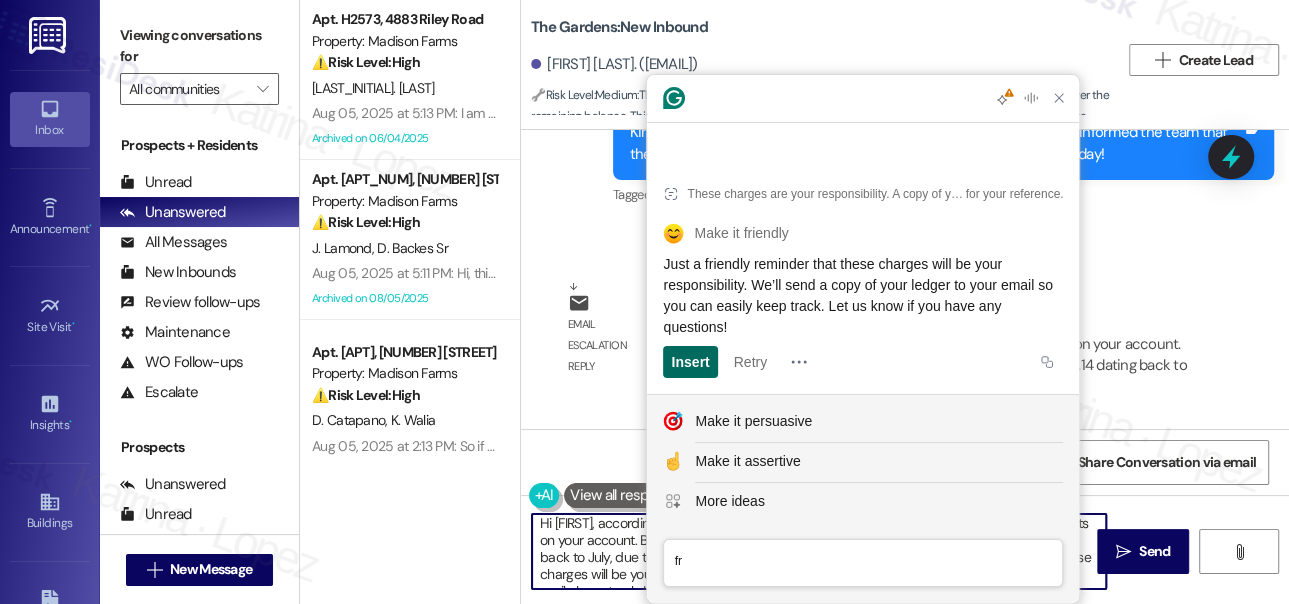 scroll, scrollTop: 0, scrollLeft: 0, axis: both 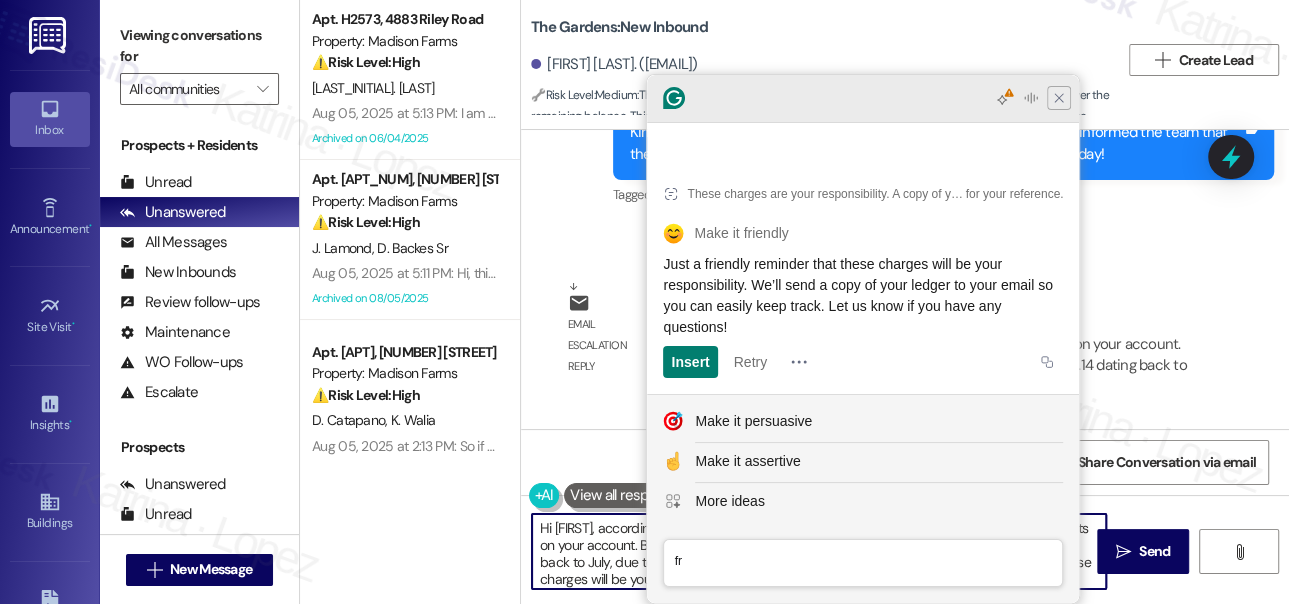 type on "Hi John, according to the team, we have received your housing portion already, and it reflects on your account. Based on your ledger, you have an outstanding balance of $363.14 dating back to July, due to unpaid utilities and associated late fees. Just a friendly reminder that these charges will be your responsibility. We’ll send a copy of your ledger to your email so you can easily keep track. Let us know if you have any questions!" 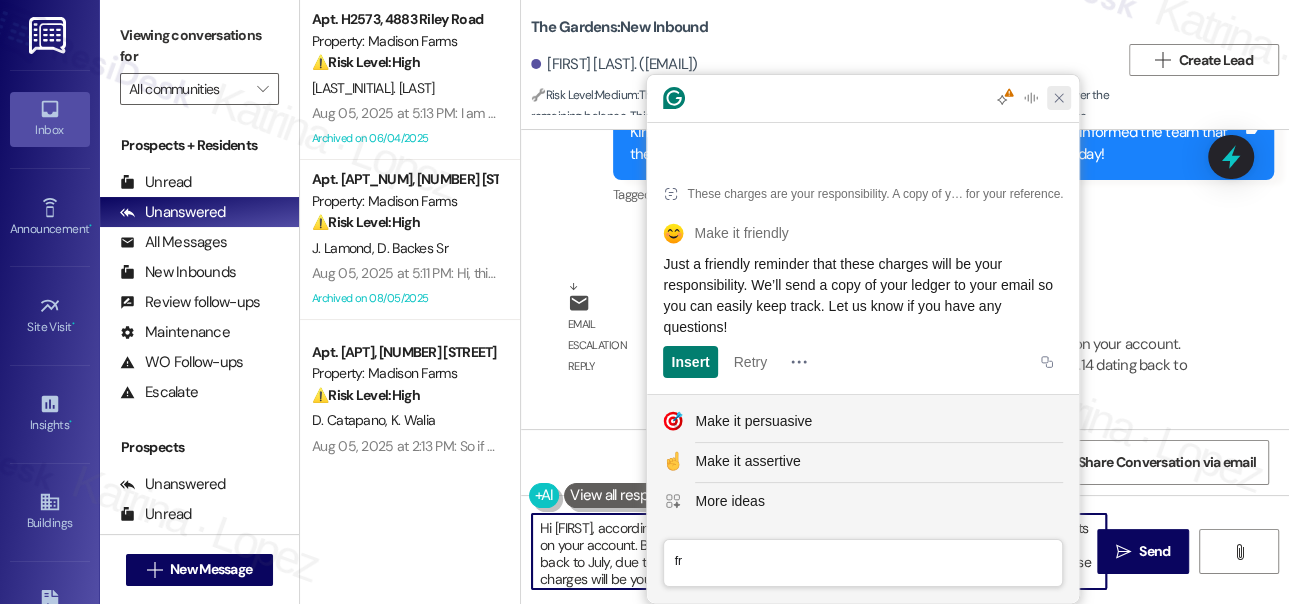 click 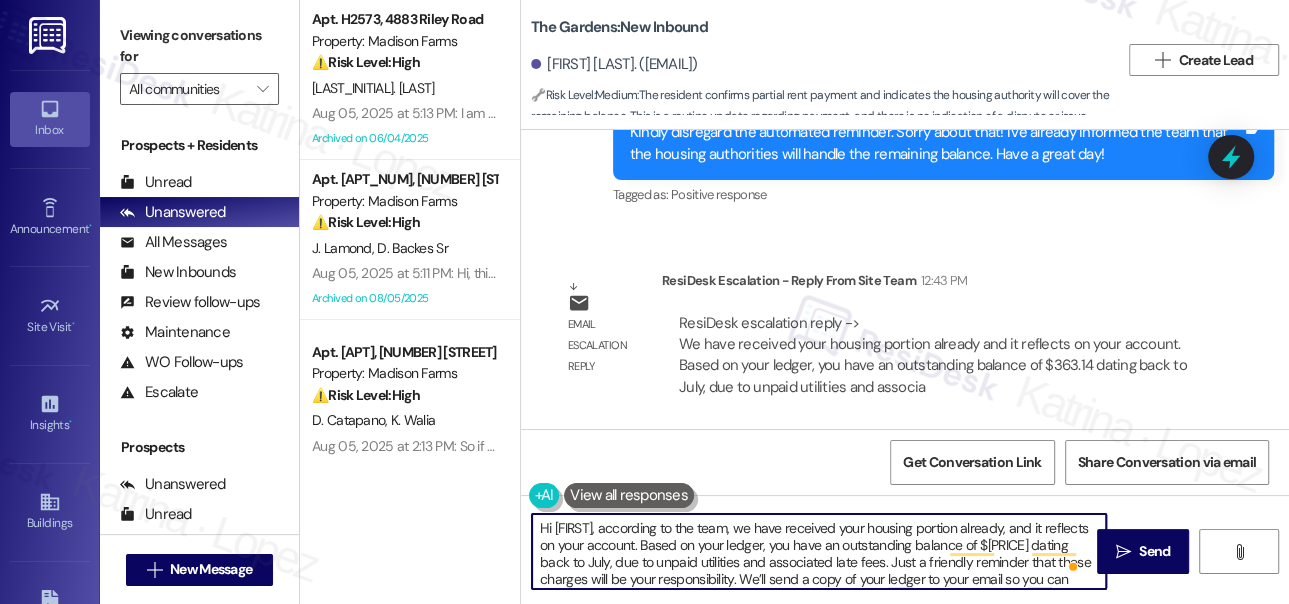 scroll, scrollTop: 16, scrollLeft: 0, axis: vertical 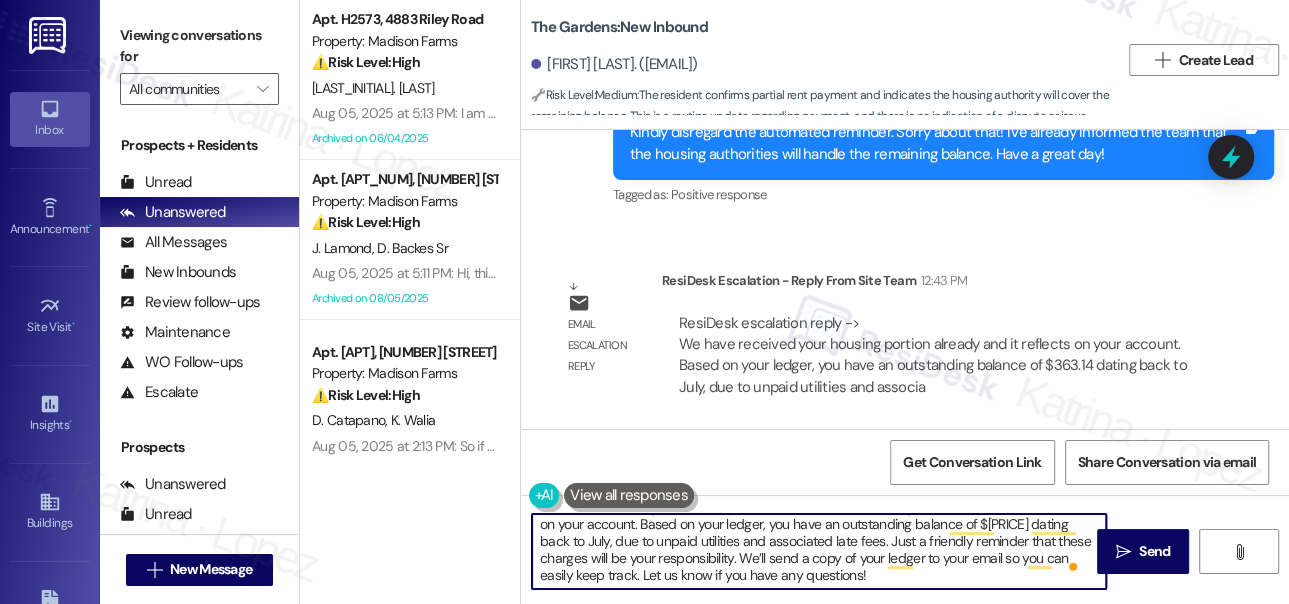click on "Hi John, according to the team, we have received your housing portion already, and it reflects on your account. Based on your ledger, you have an outstanding balance of $363.14 dating back to July, due to unpaid utilities and associated late fees. Just a friendly reminder that these charges will be your responsibility. We’ll send a copy of your ledger to your email so you can easily keep track. Let us know if you have any questions!" at bounding box center (819, 551) 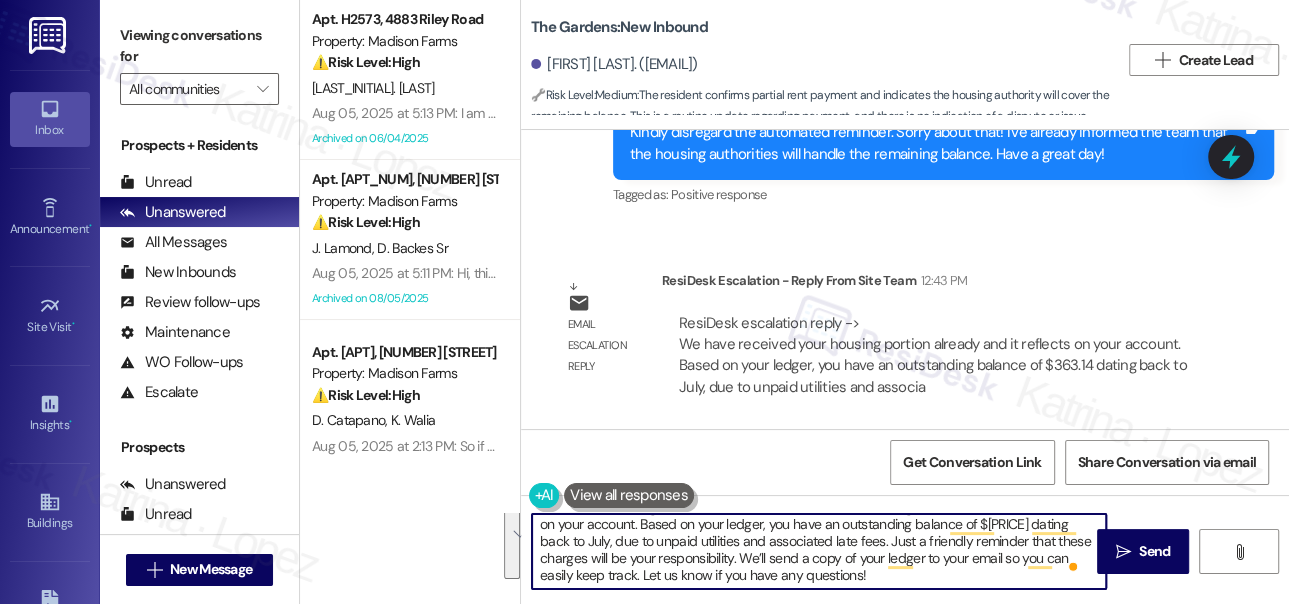 click on "Hi John, according to the team, we have received your housing portion already, and it reflects on your account. Based on your ledger, you have an outstanding balance of $363.14 dating back to July, due to unpaid utilities and associated late fees. Just a friendly reminder that these charges will be your responsibility. We’ll send a copy of your ledger to your email so you can easily keep track. Let us know if you have any questions!" at bounding box center (819, 551) 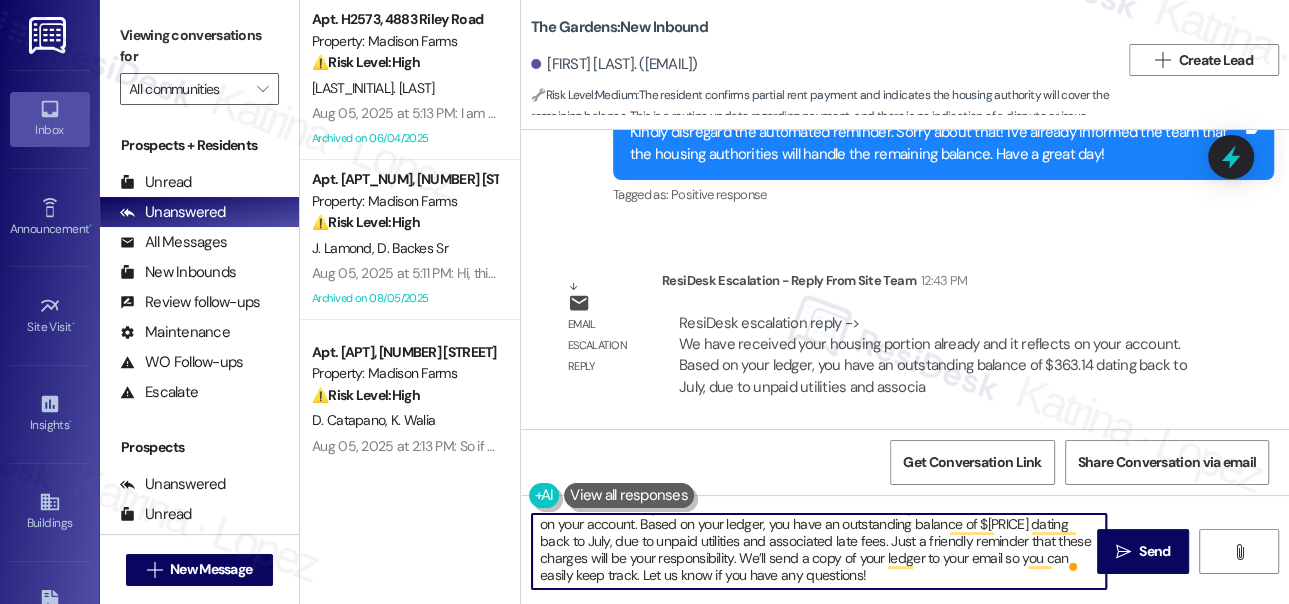 scroll, scrollTop: 2, scrollLeft: 0, axis: vertical 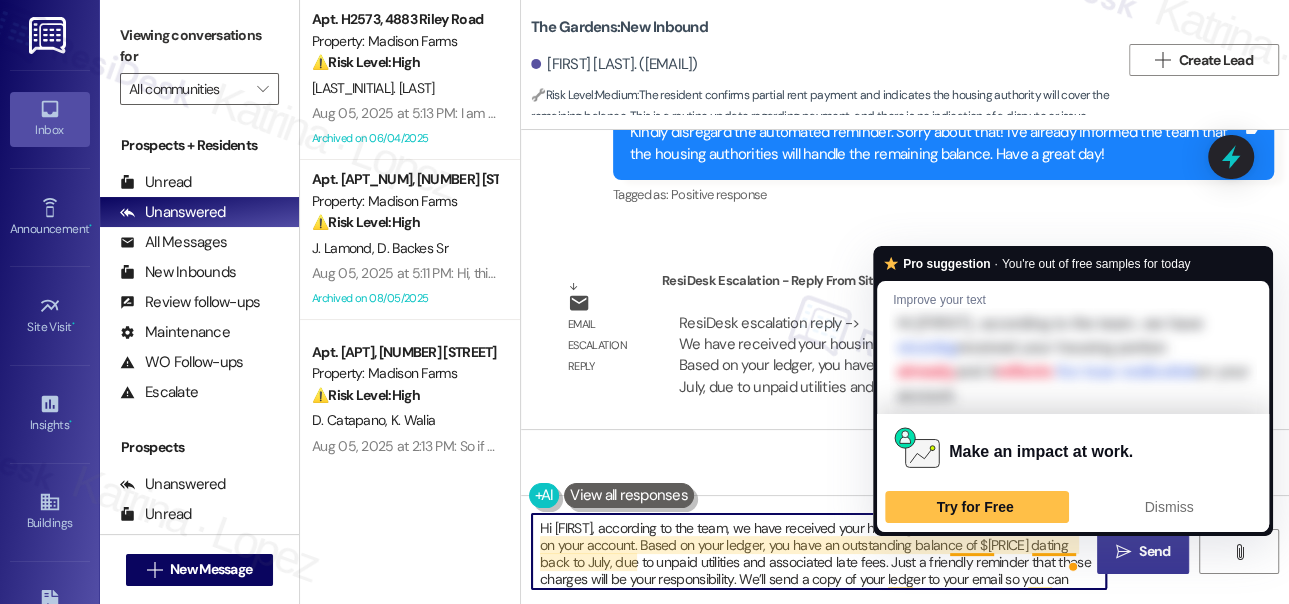 click on "" at bounding box center [1123, 552] 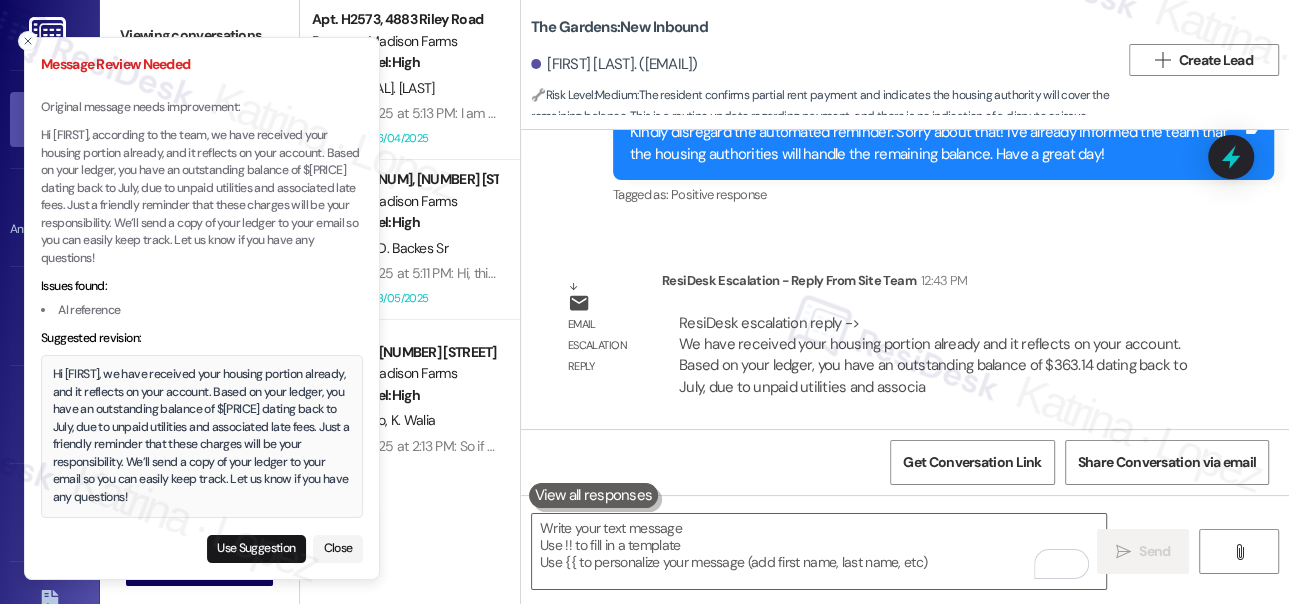 click on "Hi [FIRST], we have received your housing portion already, and it reflects on your account. Based on your ledger, you have an outstanding balance of $[AMOUNT] dating back to [MONTH], due to unpaid utilities and associated late fees. Just a friendly reminder that these charges will be your responsibility. We’ll send a copy of your ledger to your email so you can easily keep track. Let us know if you have any questions!" at bounding box center [202, 436] 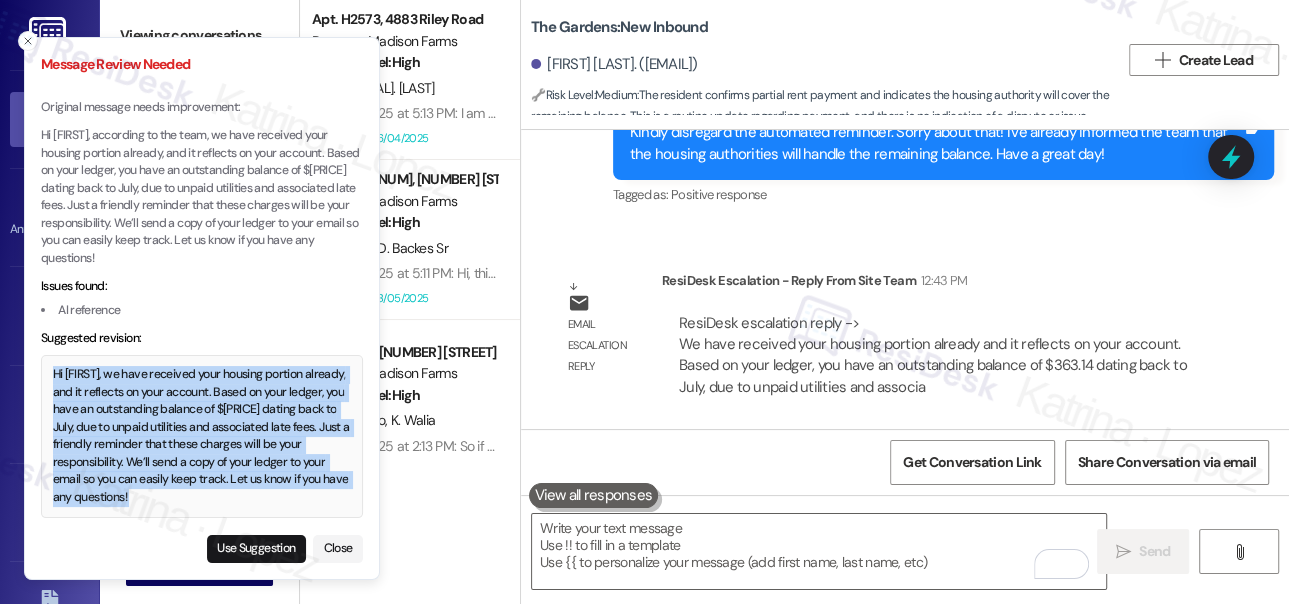 click on "Hi [FIRST], we have received your housing portion already, and it reflects on your account. Based on your ledger, you have an outstanding balance of $[AMOUNT] dating back to [MONTH], due to unpaid utilities and associated late fees. Just a friendly reminder that these charges will be your responsibility. We’ll send a copy of your ledger to your email so you can easily keep track. Let us know if you have any questions!" at bounding box center [202, 436] 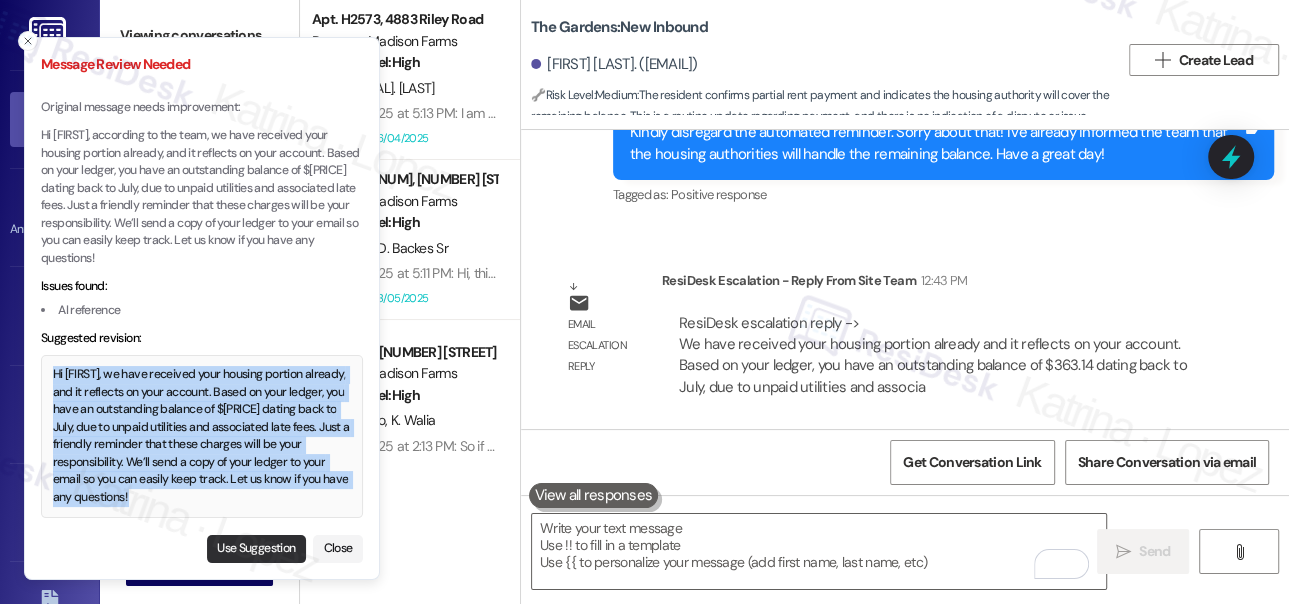 click on "Use Suggestion" at bounding box center (256, 549) 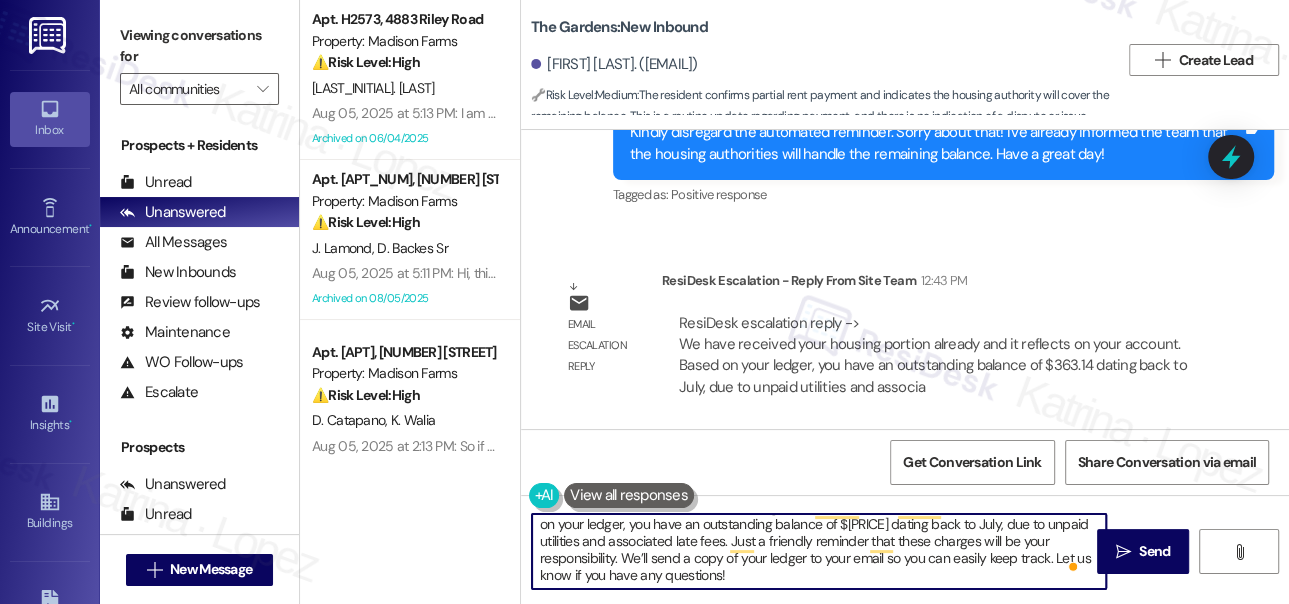 click on "Hi [FIRST], we have received your housing portion already, and it reflects on your account. Based on your ledger, you have an outstanding balance of $[AMOUNT] dating back to [MONTH], due to unpaid utilities and associated late fees. Just a friendly reminder that these charges will be your responsibility. We’ll send a copy of your ledger to your email so you can easily keep track. Let us know if you have any questions!" at bounding box center [819, 551] 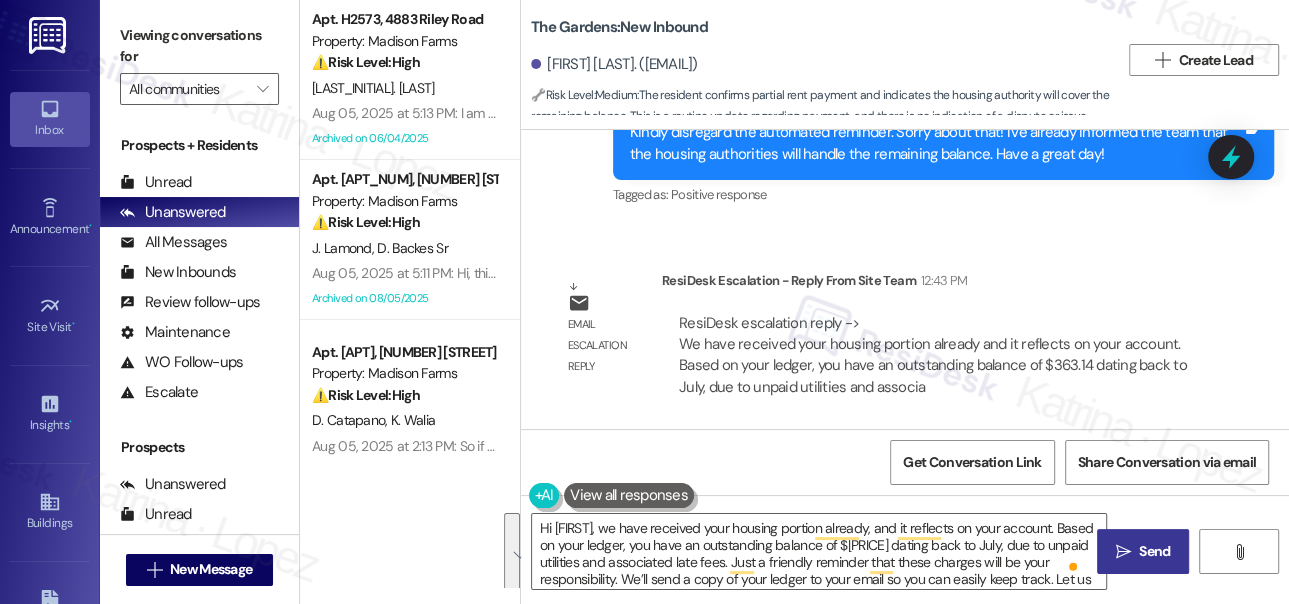 click on "" at bounding box center (1123, 552) 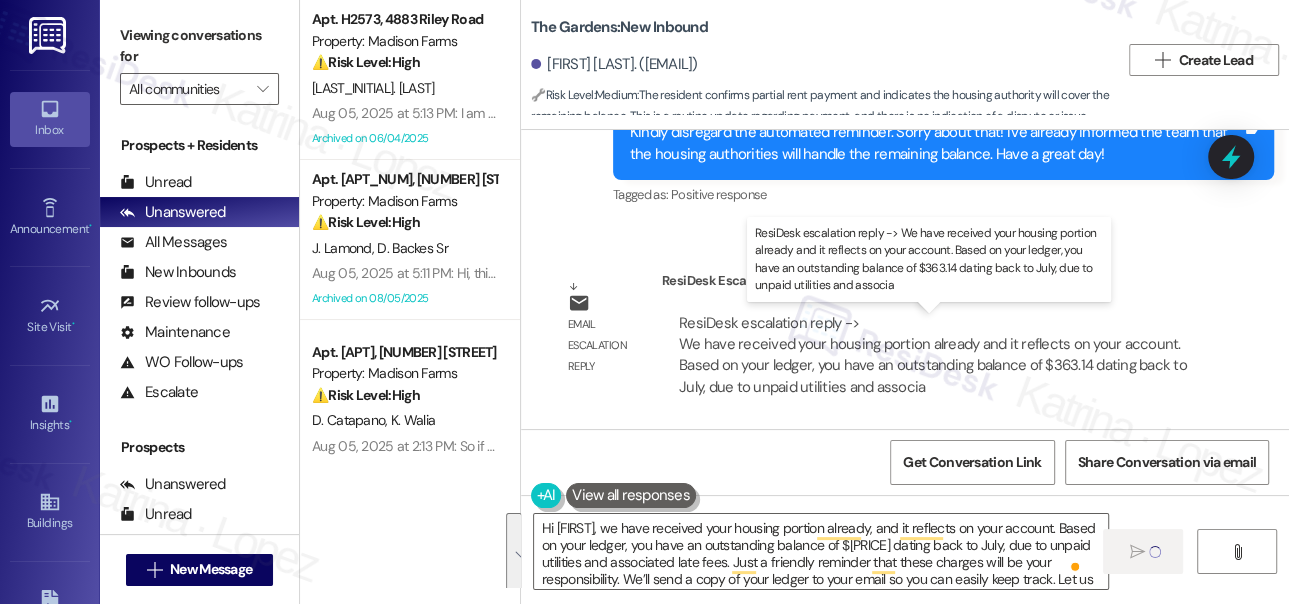 type 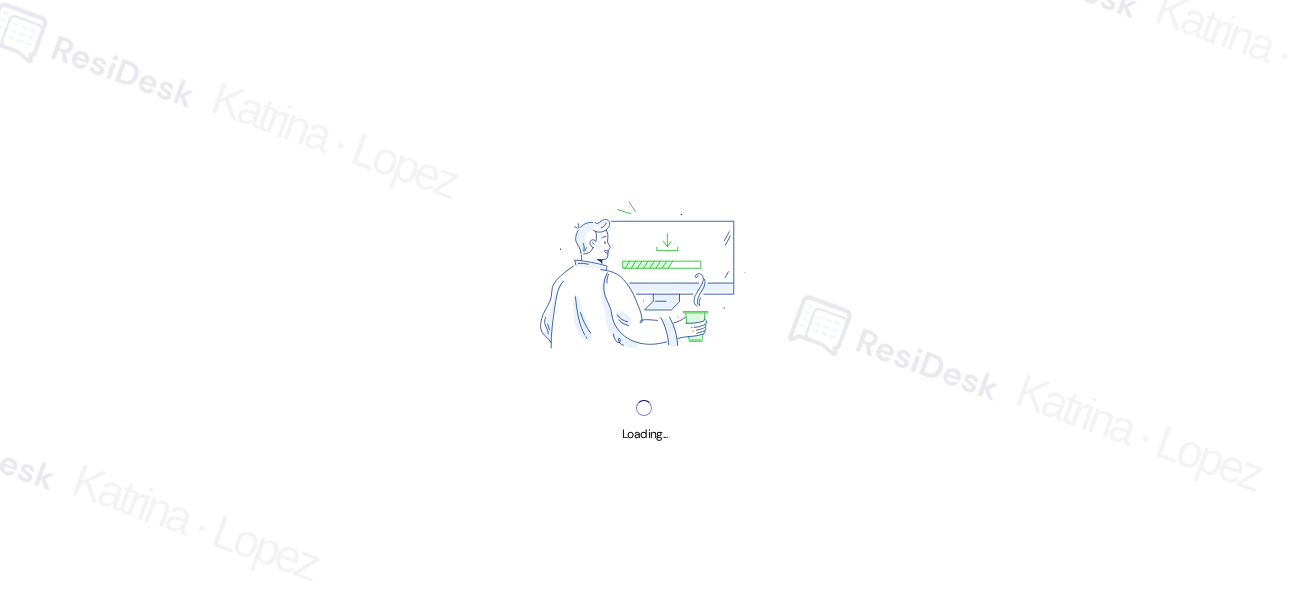 scroll, scrollTop: 0, scrollLeft: 0, axis: both 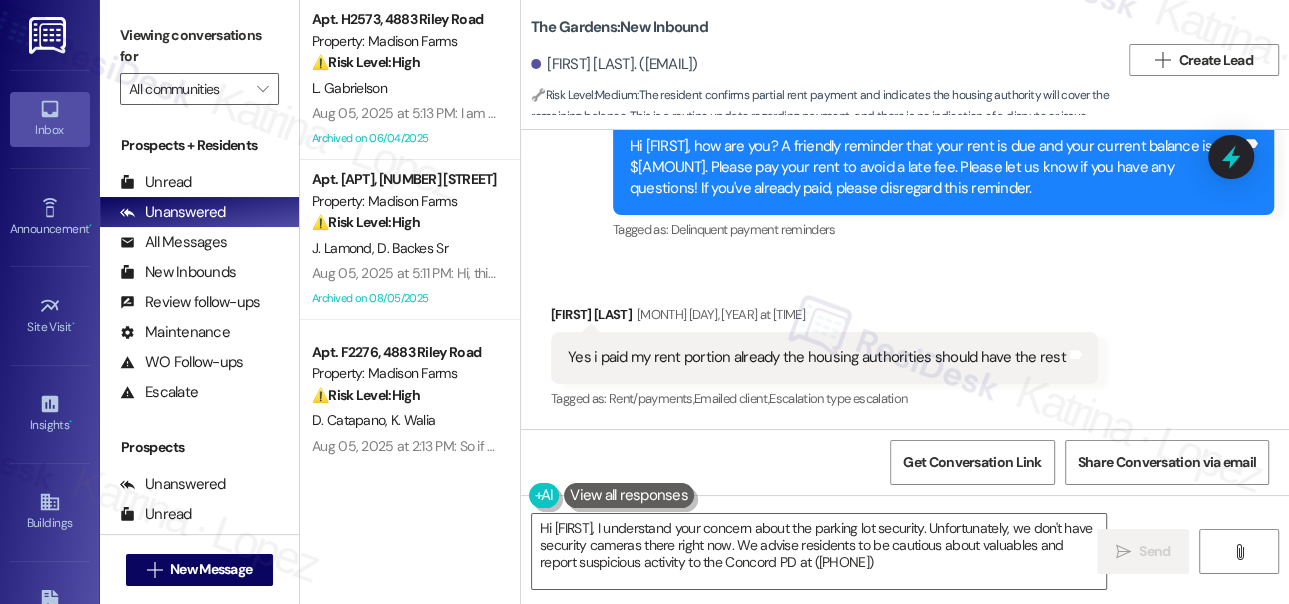 type on "Hi [FIRST], I understand your concern about the parking lot security. Unfortunately, we don't have security cameras there right now. We advise residents to be cautious about valuables and report suspicious activity to the Concord PD at ([PHONE])." 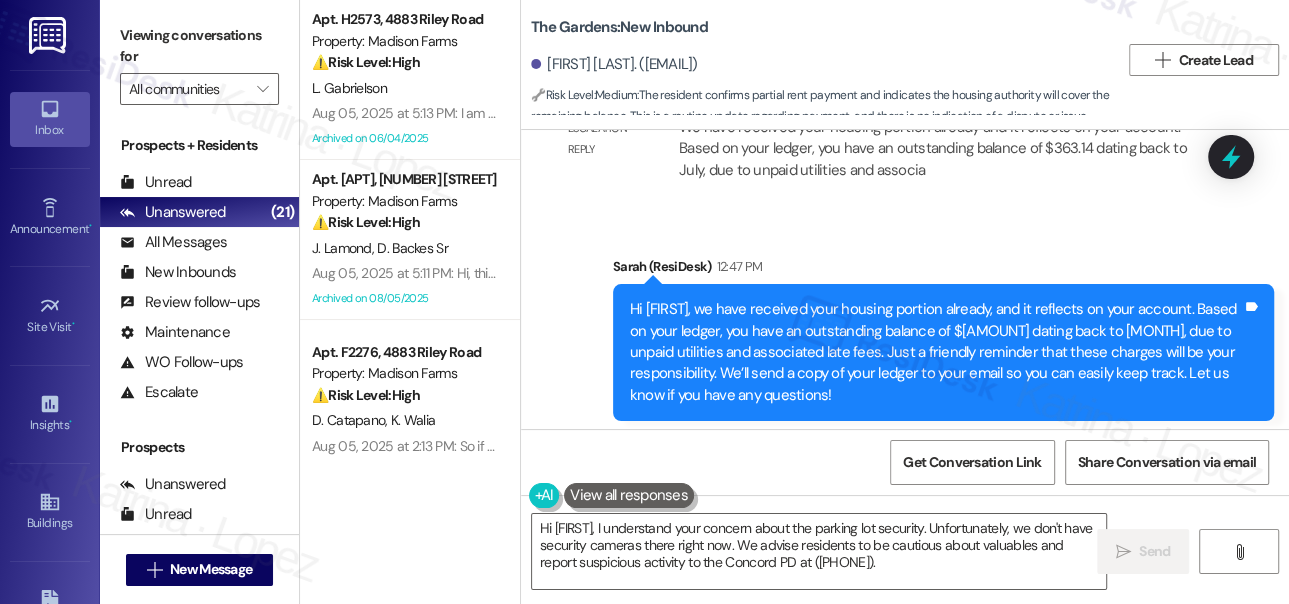 scroll, scrollTop: 13627, scrollLeft: 0, axis: vertical 